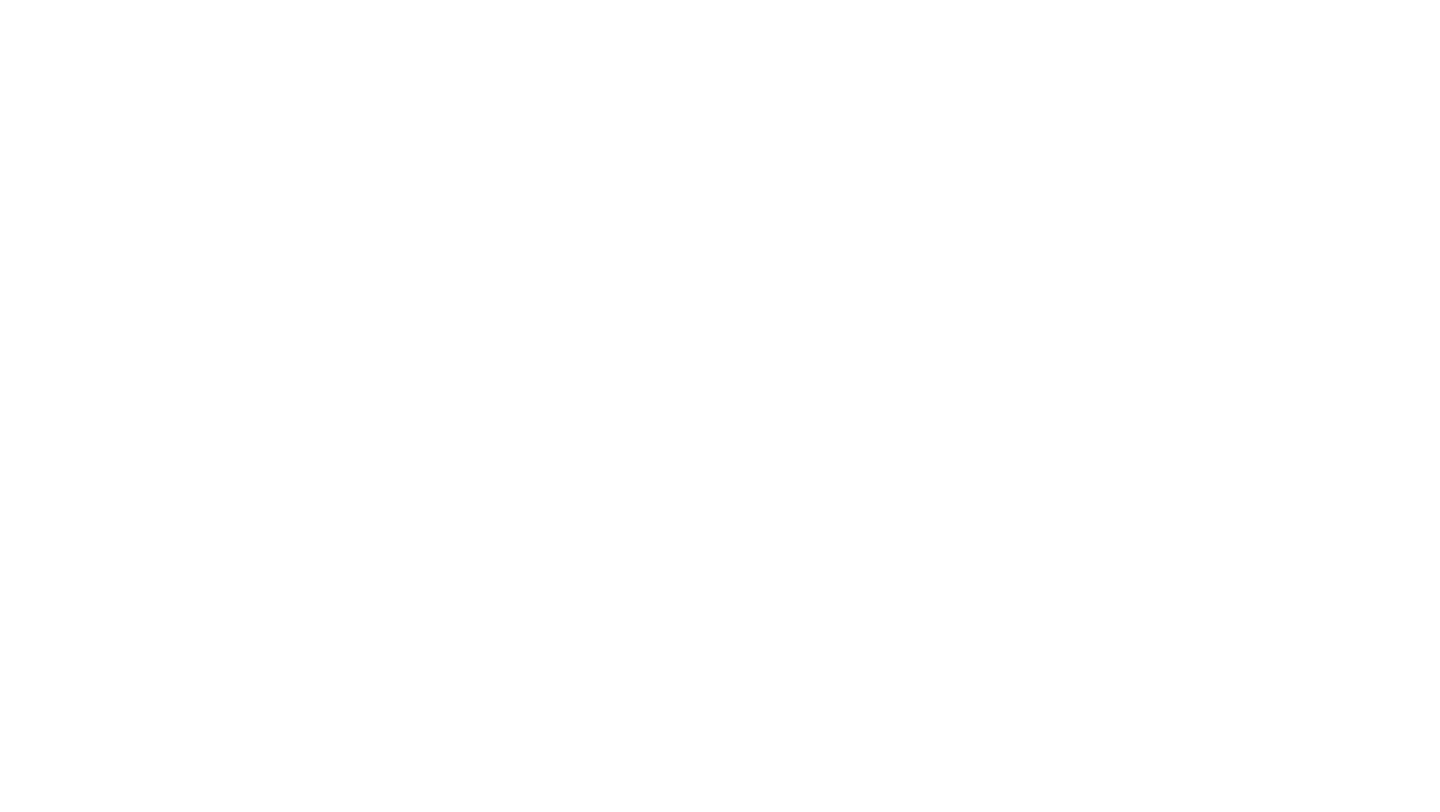 scroll, scrollTop: 0, scrollLeft: 0, axis: both 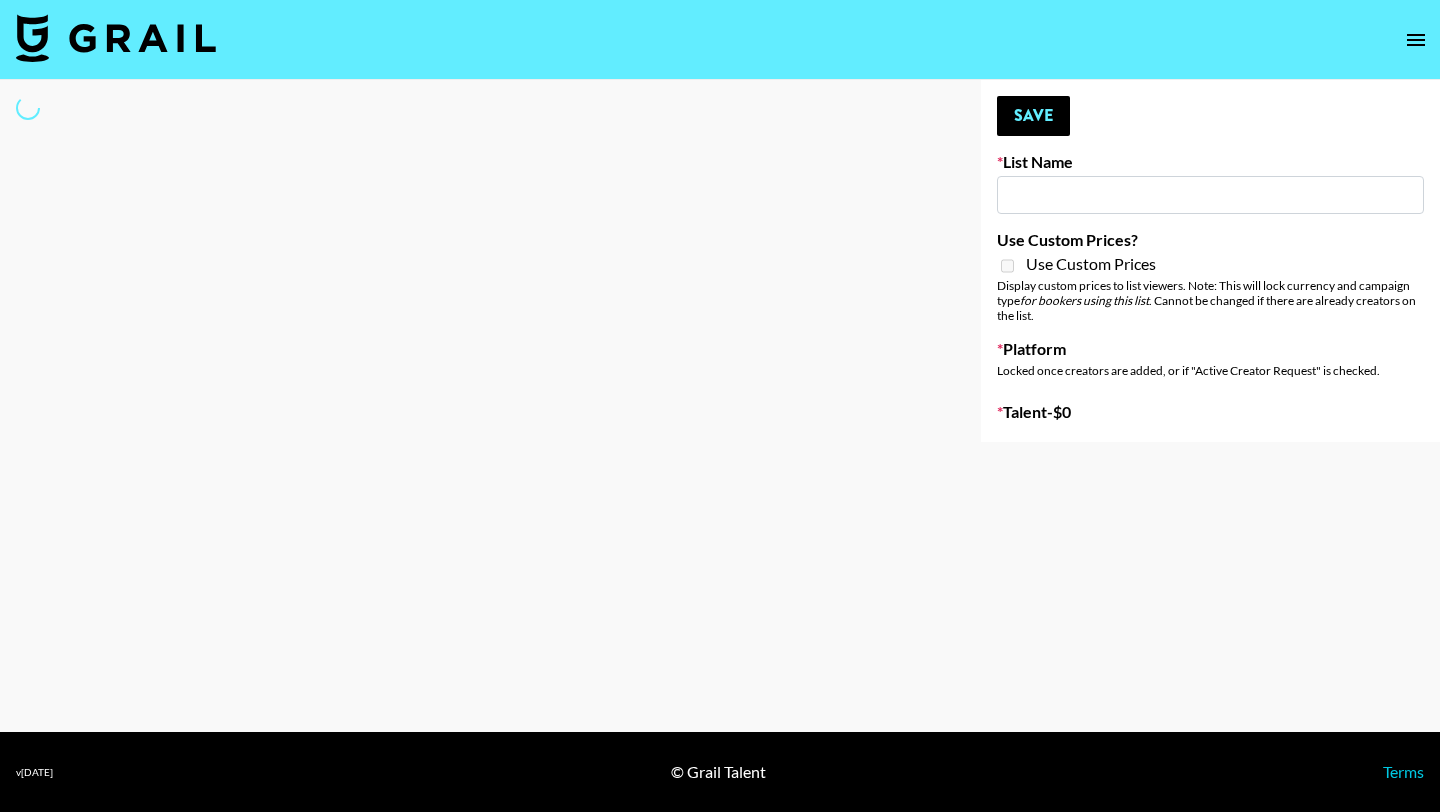 type on "BLOUSIN - Rob49up" 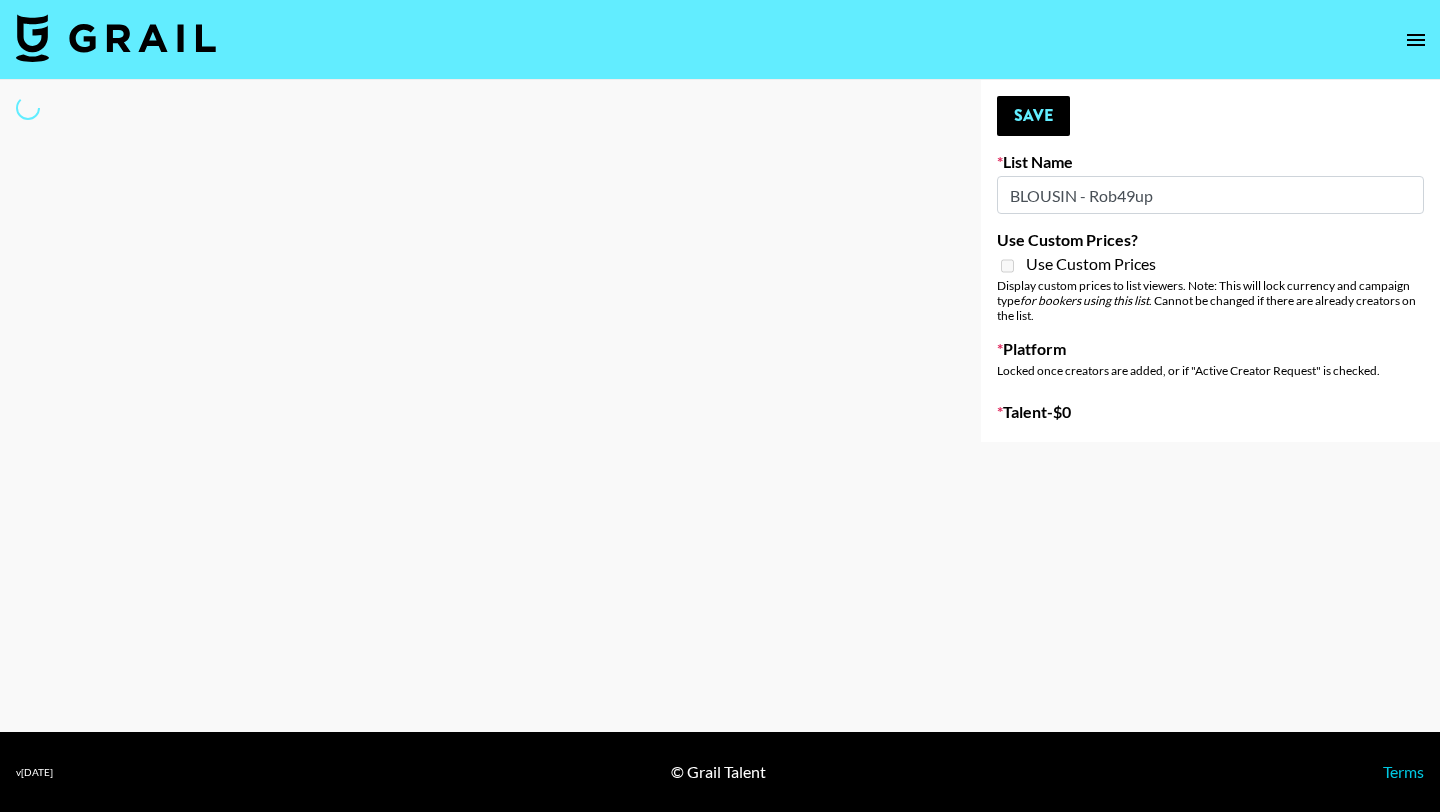 select on "Song" 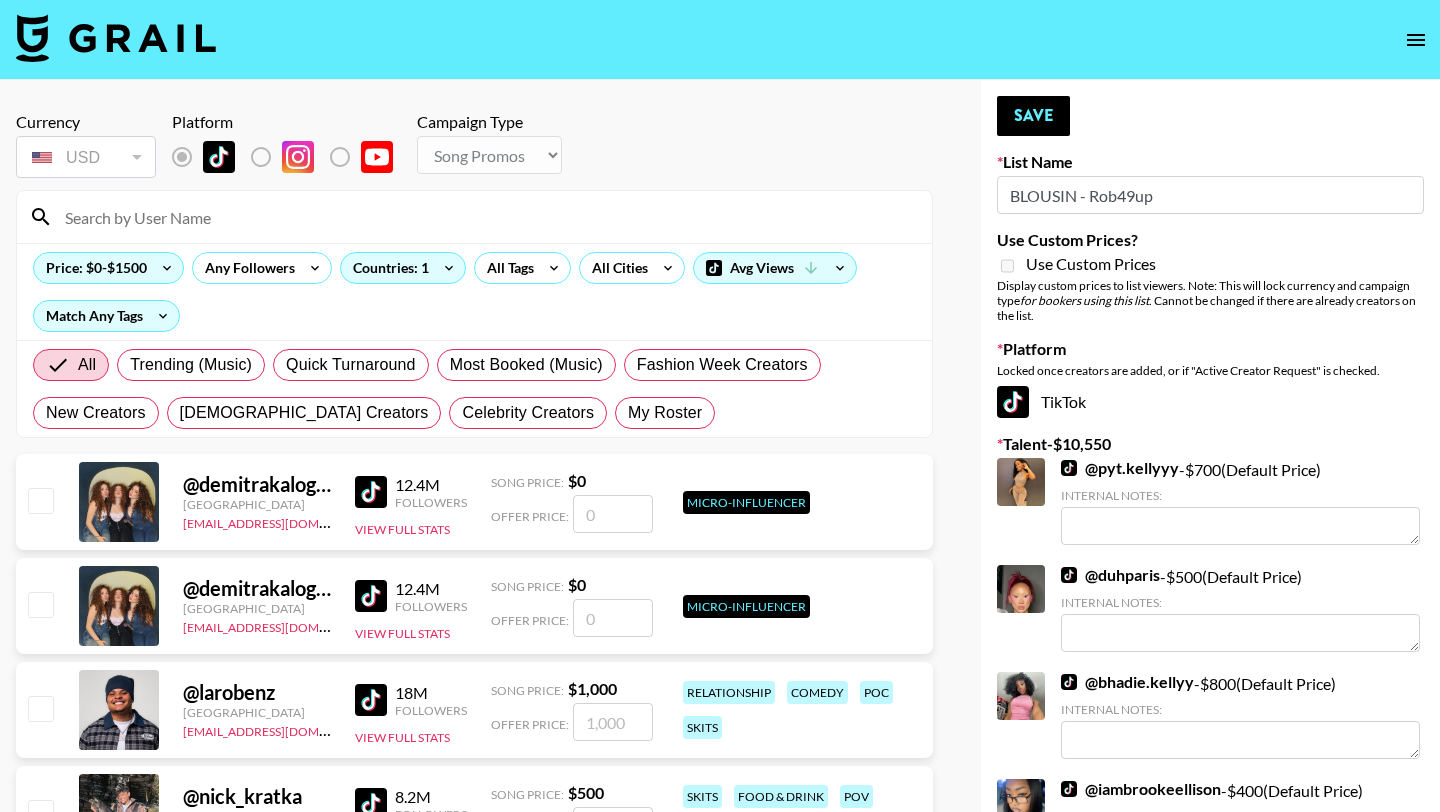 click at bounding box center [486, 217] 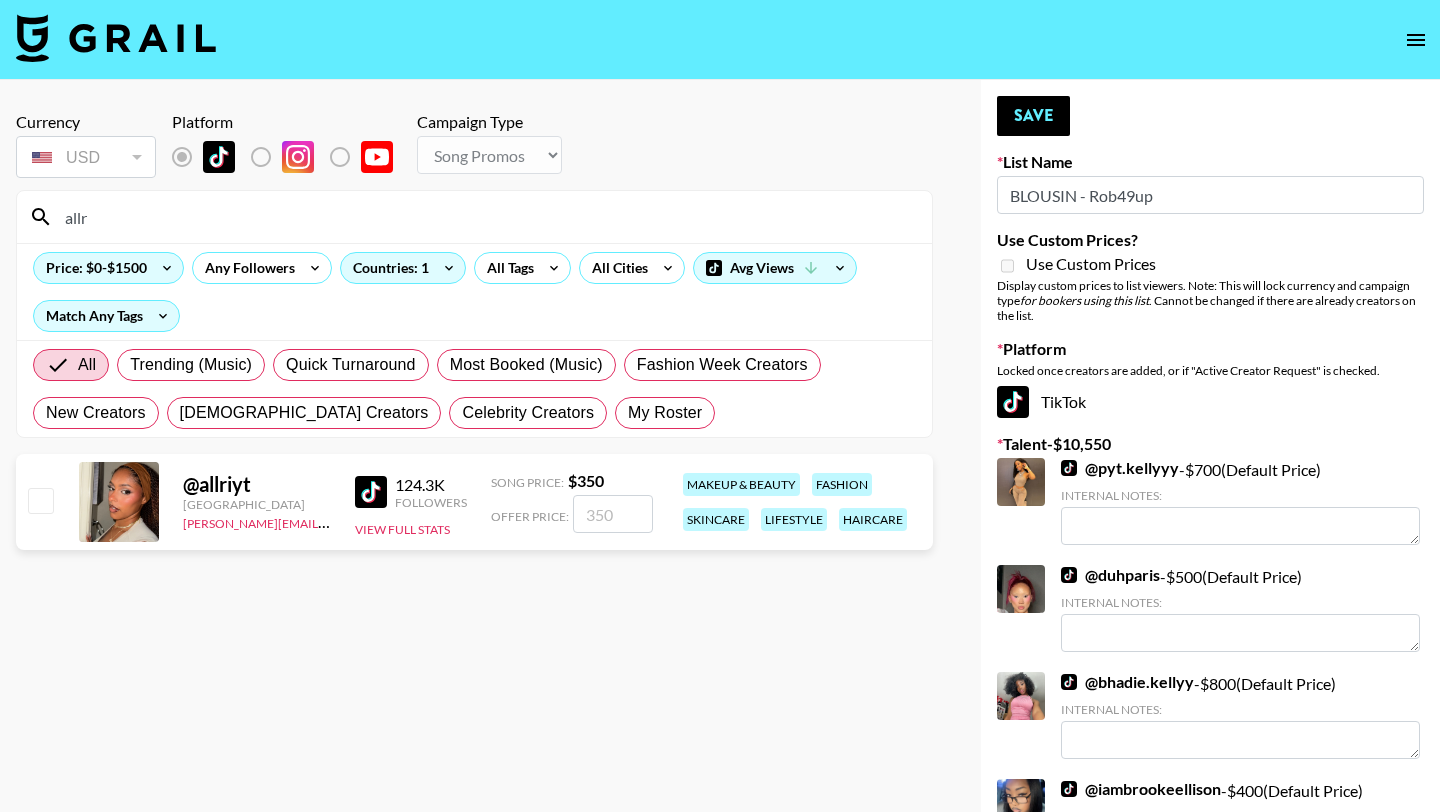 type on "allr" 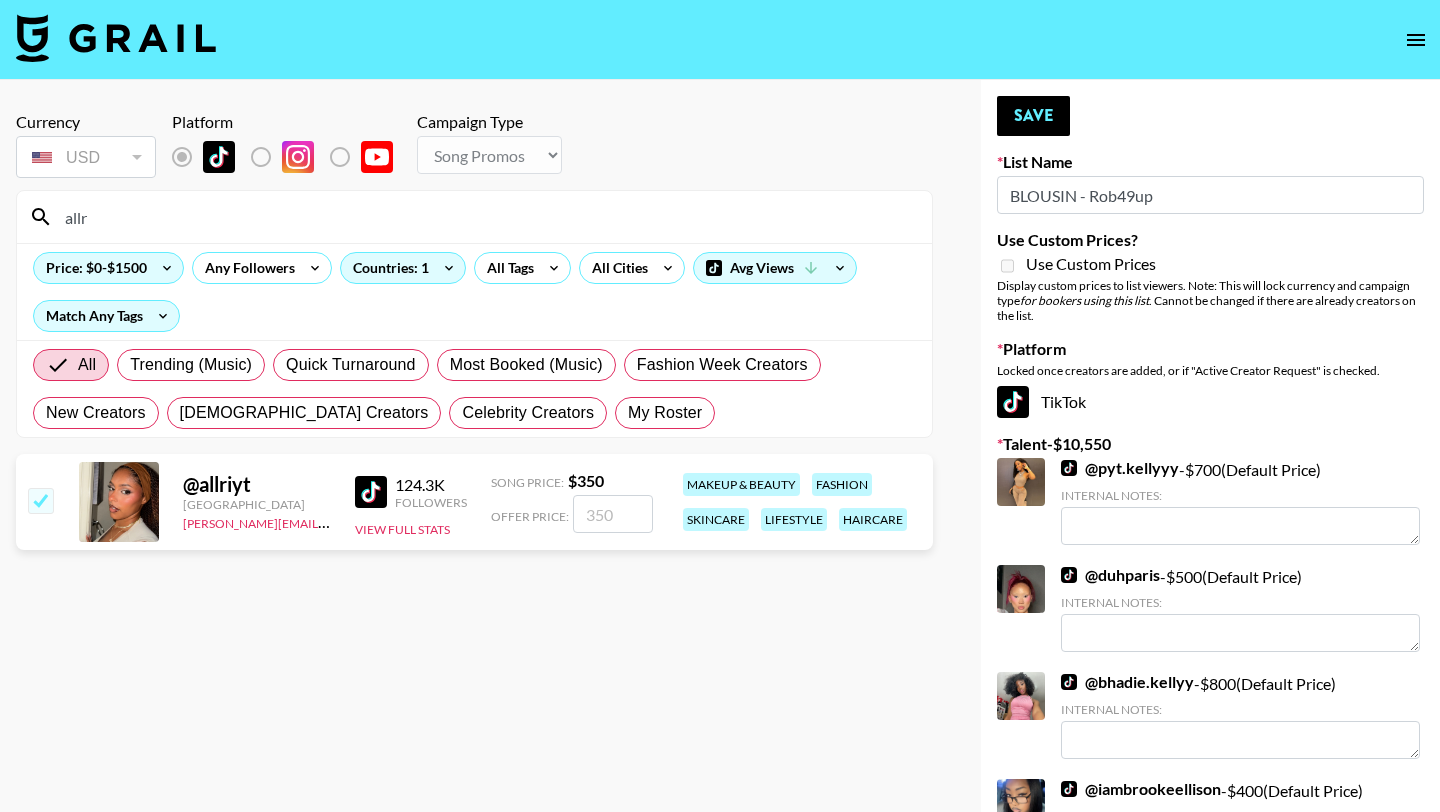 checkbox on "true" 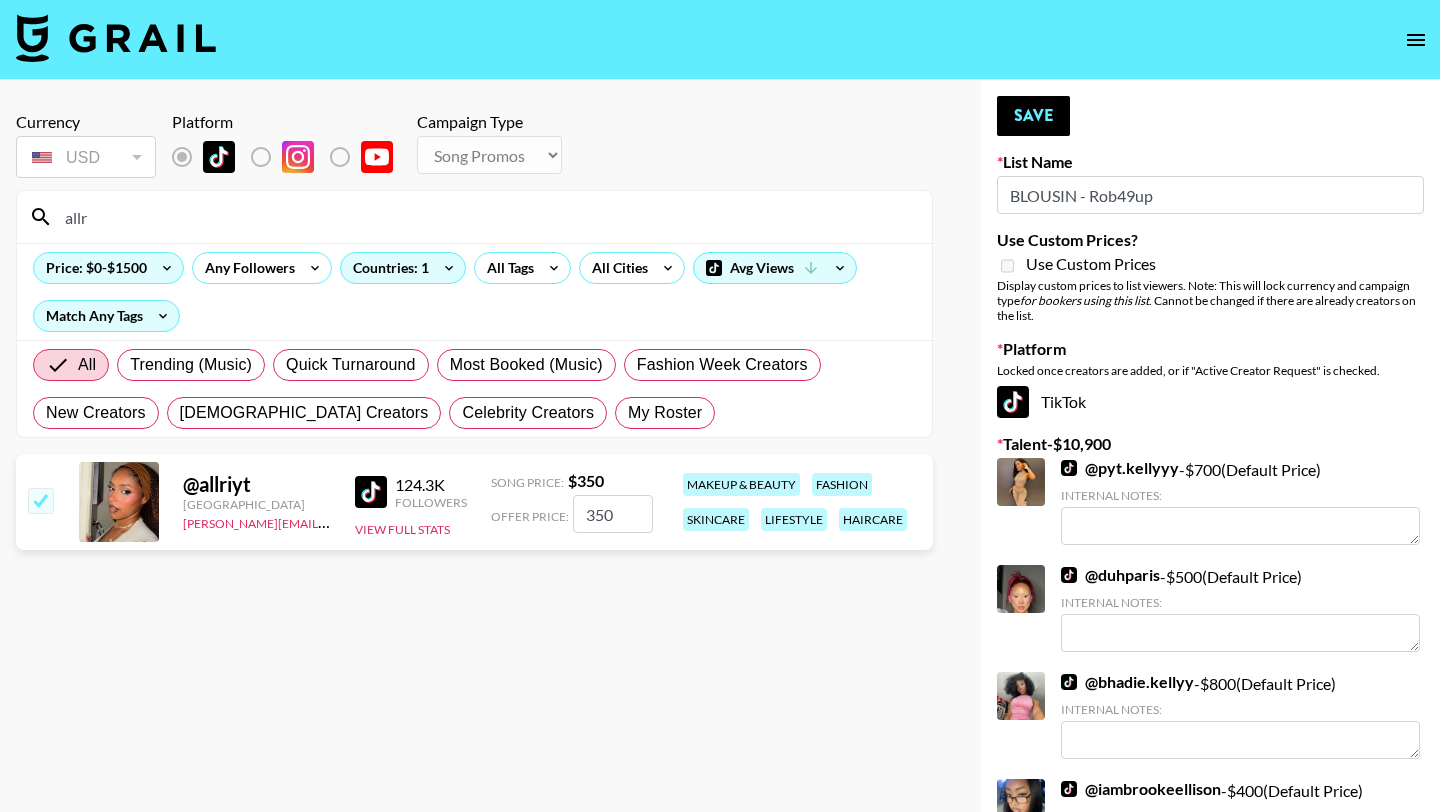 drag, startPoint x: 616, startPoint y: 512, endPoint x: 570, endPoint y: 512, distance: 46 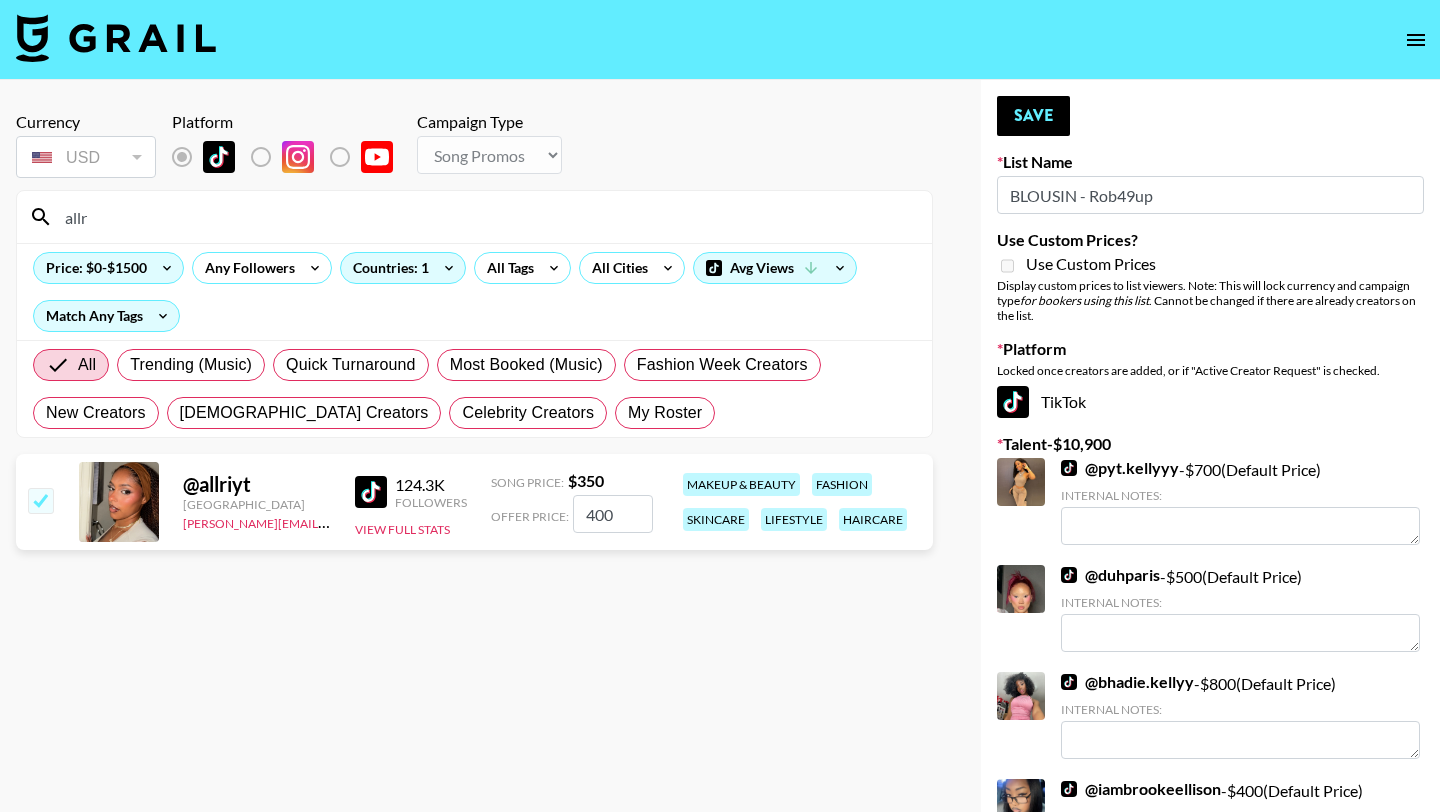 type on "400" 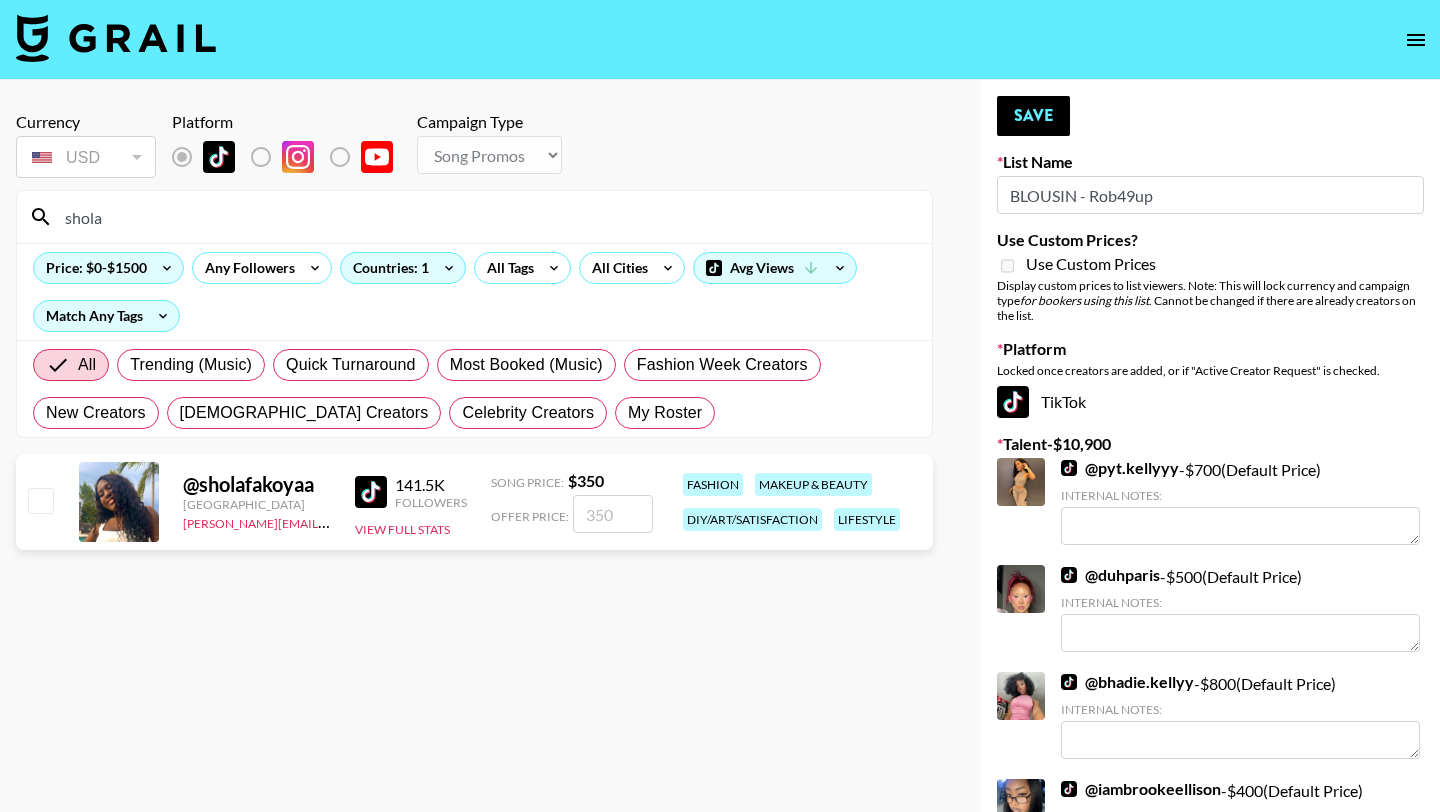 type on "shola" 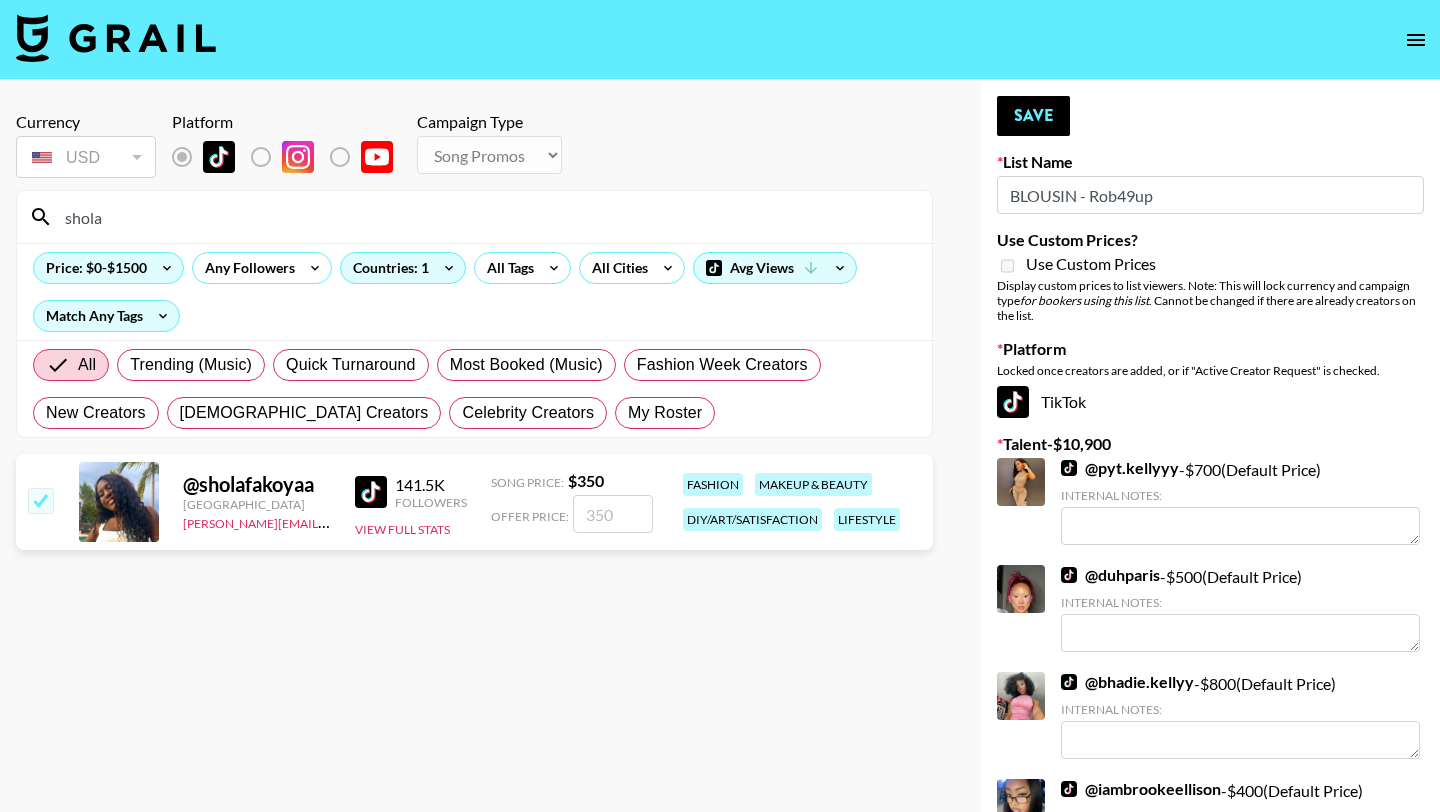 checkbox on "true" 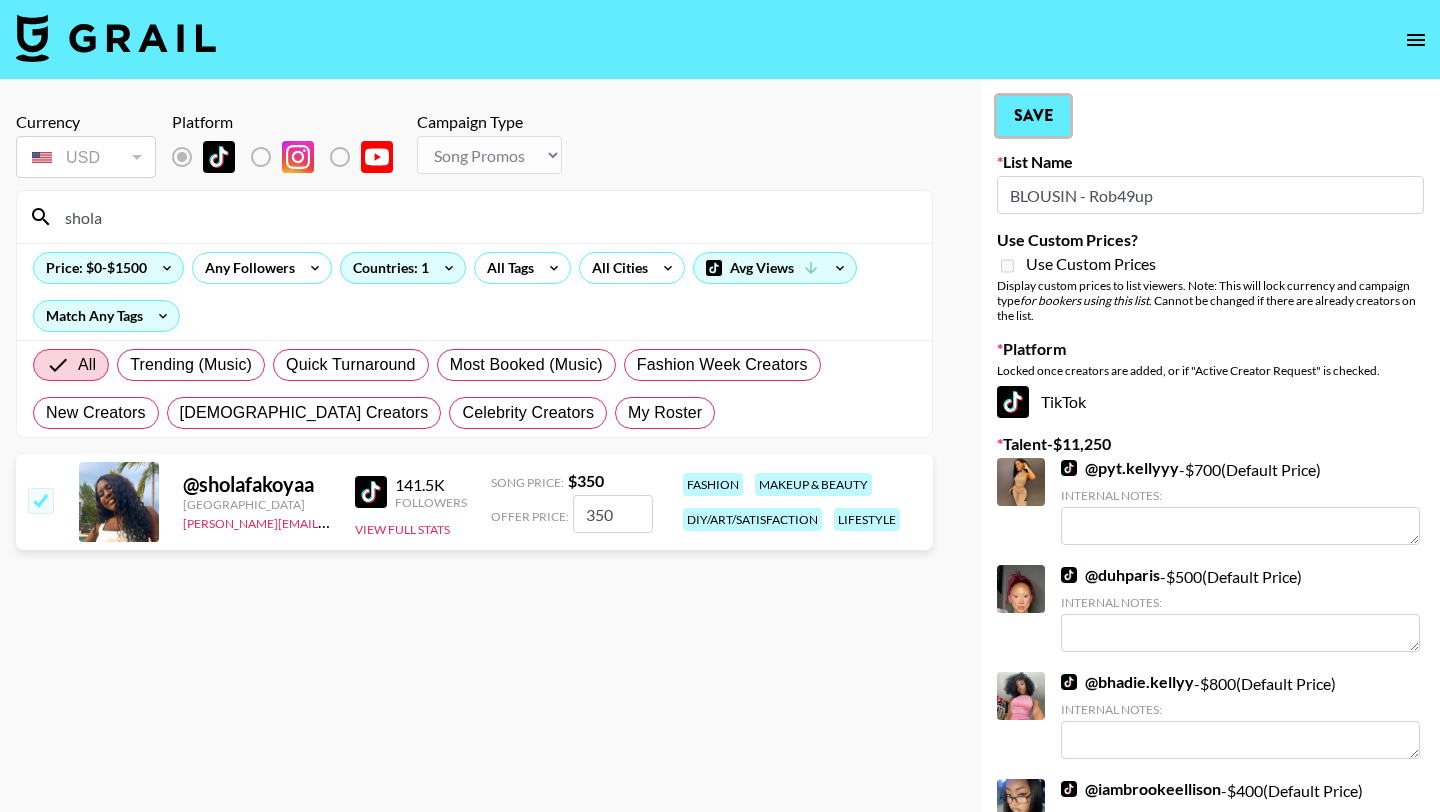 click on "Save" at bounding box center [1033, 116] 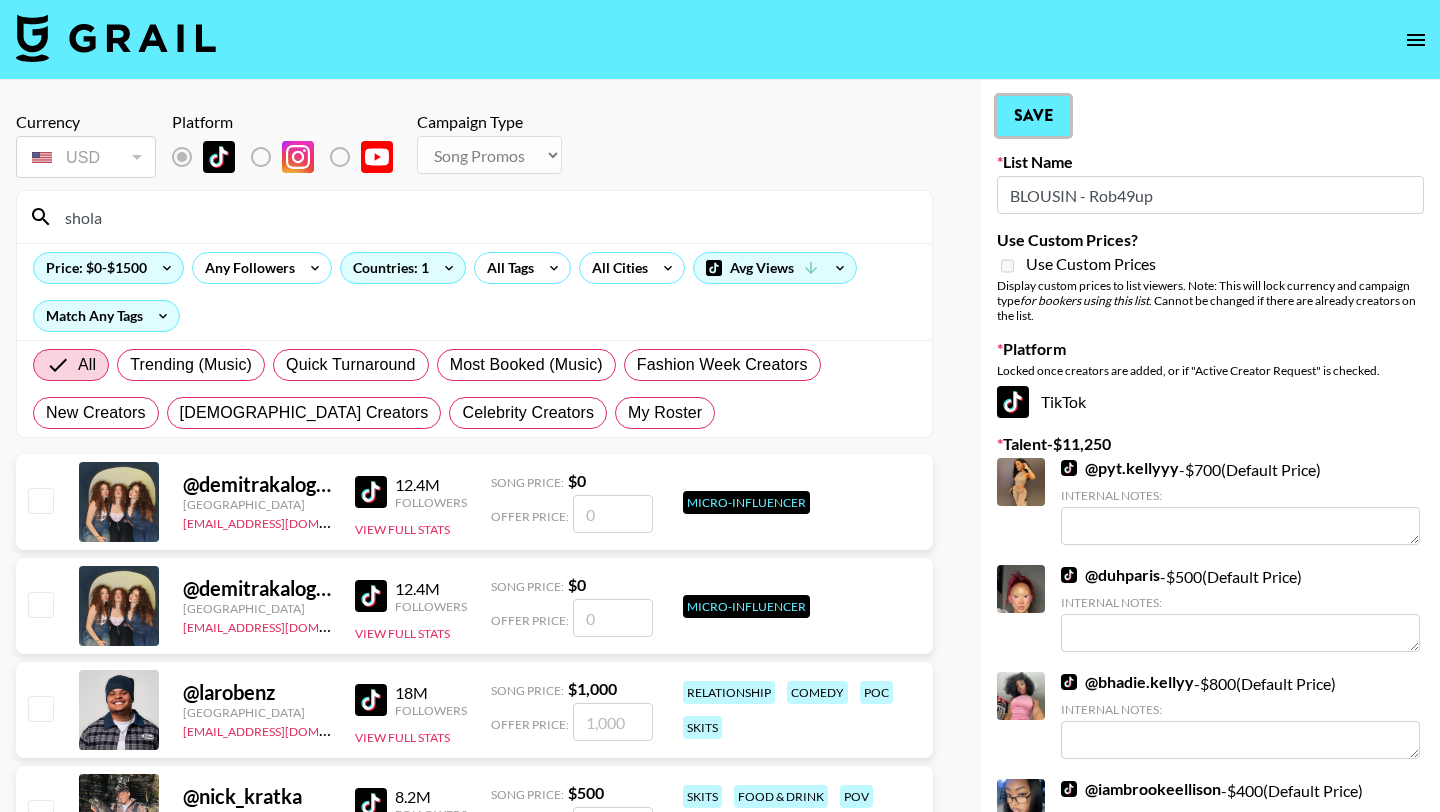 type 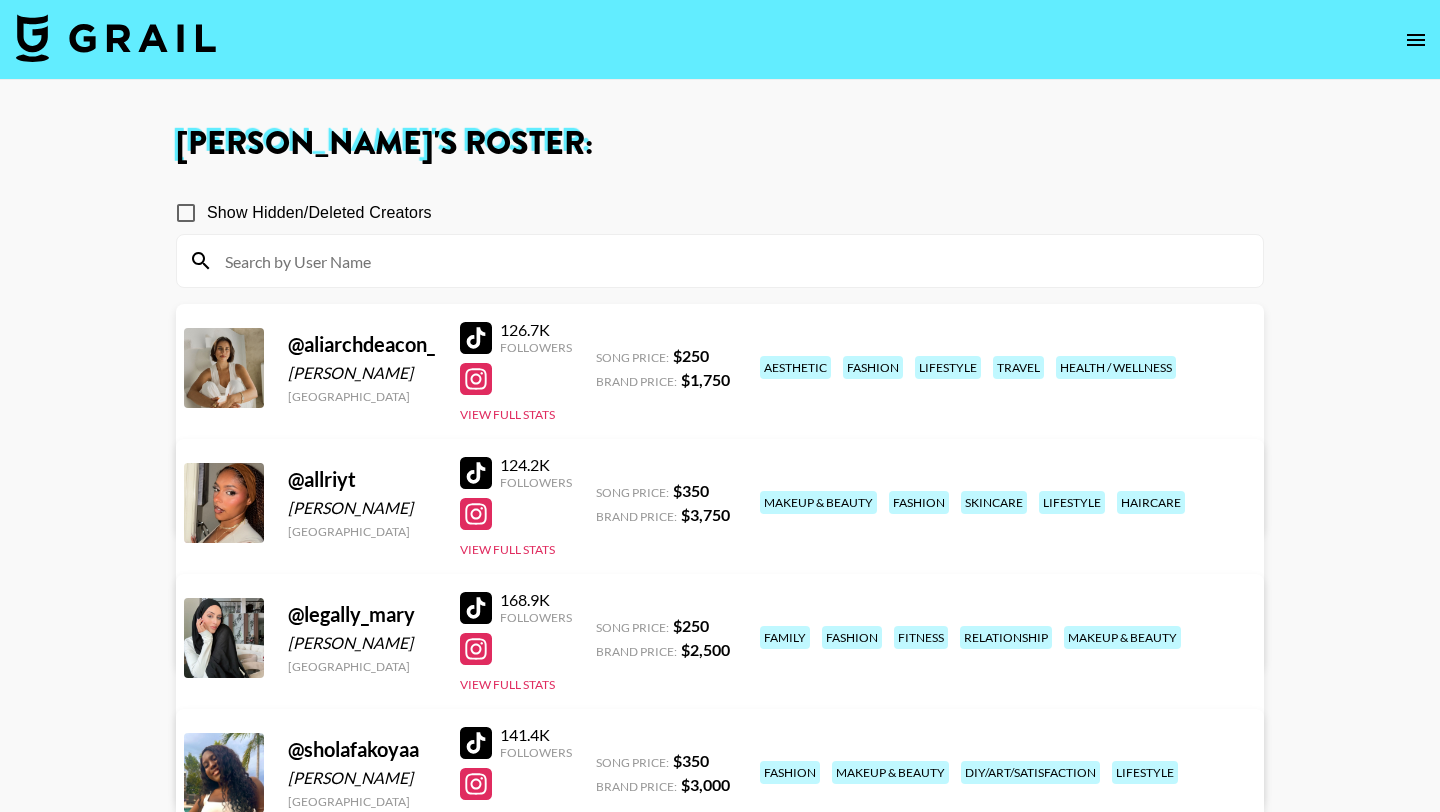scroll, scrollTop: 430, scrollLeft: 0, axis: vertical 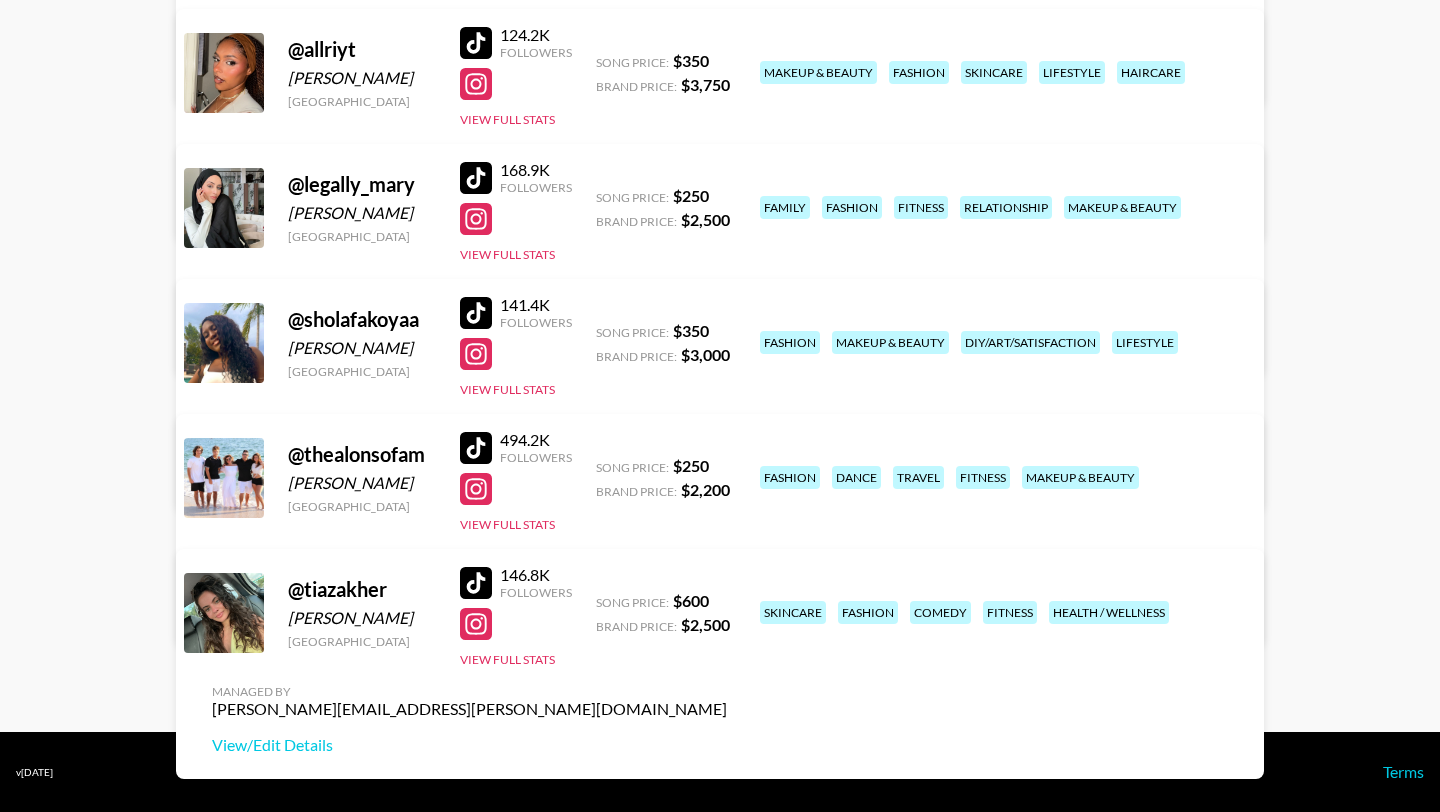 click on "View/Edit Details" at bounding box center (469, 205) 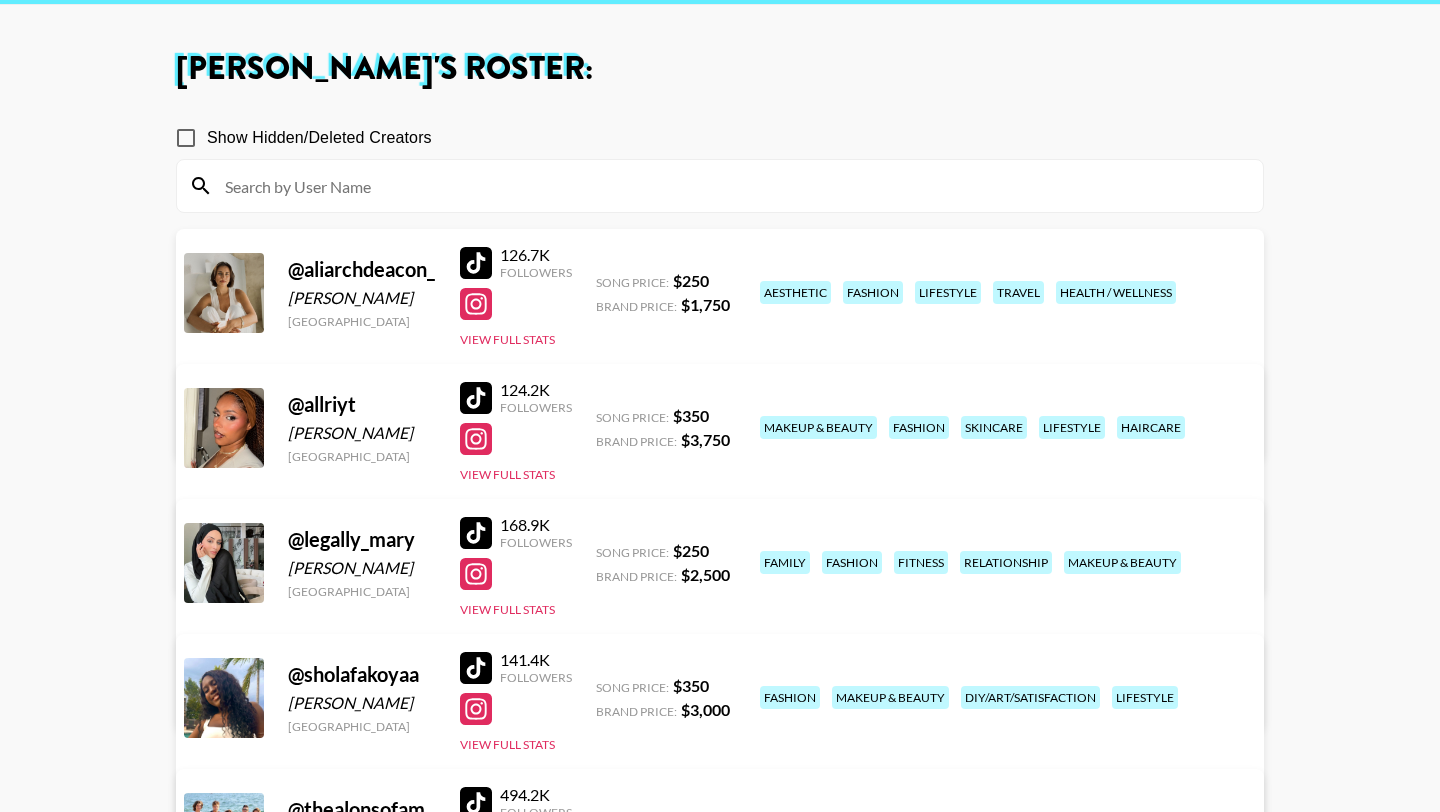 scroll, scrollTop: 89, scrollLeft: 0, axis: vertical 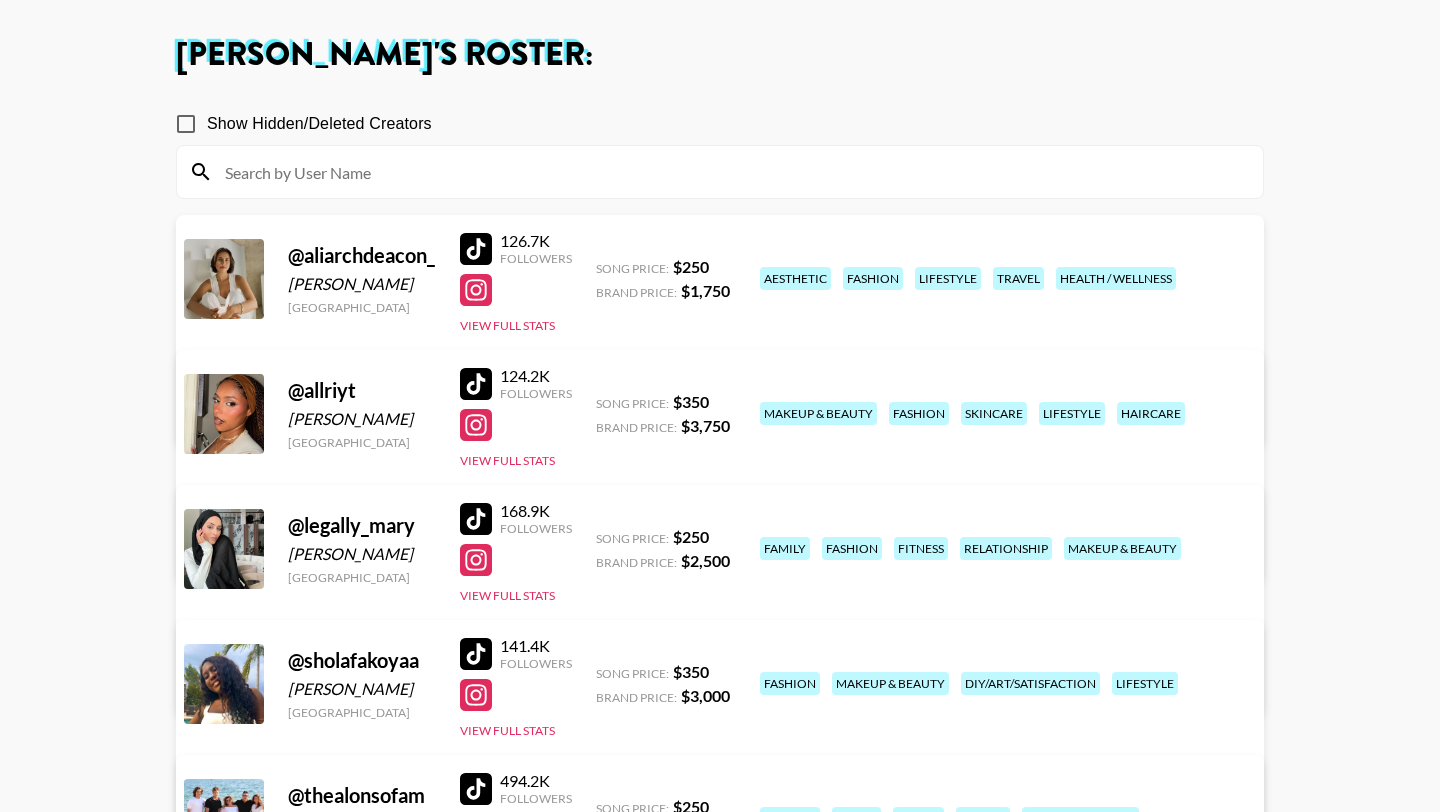 click on "View/Edit Details" at bounding box center (469, 411) 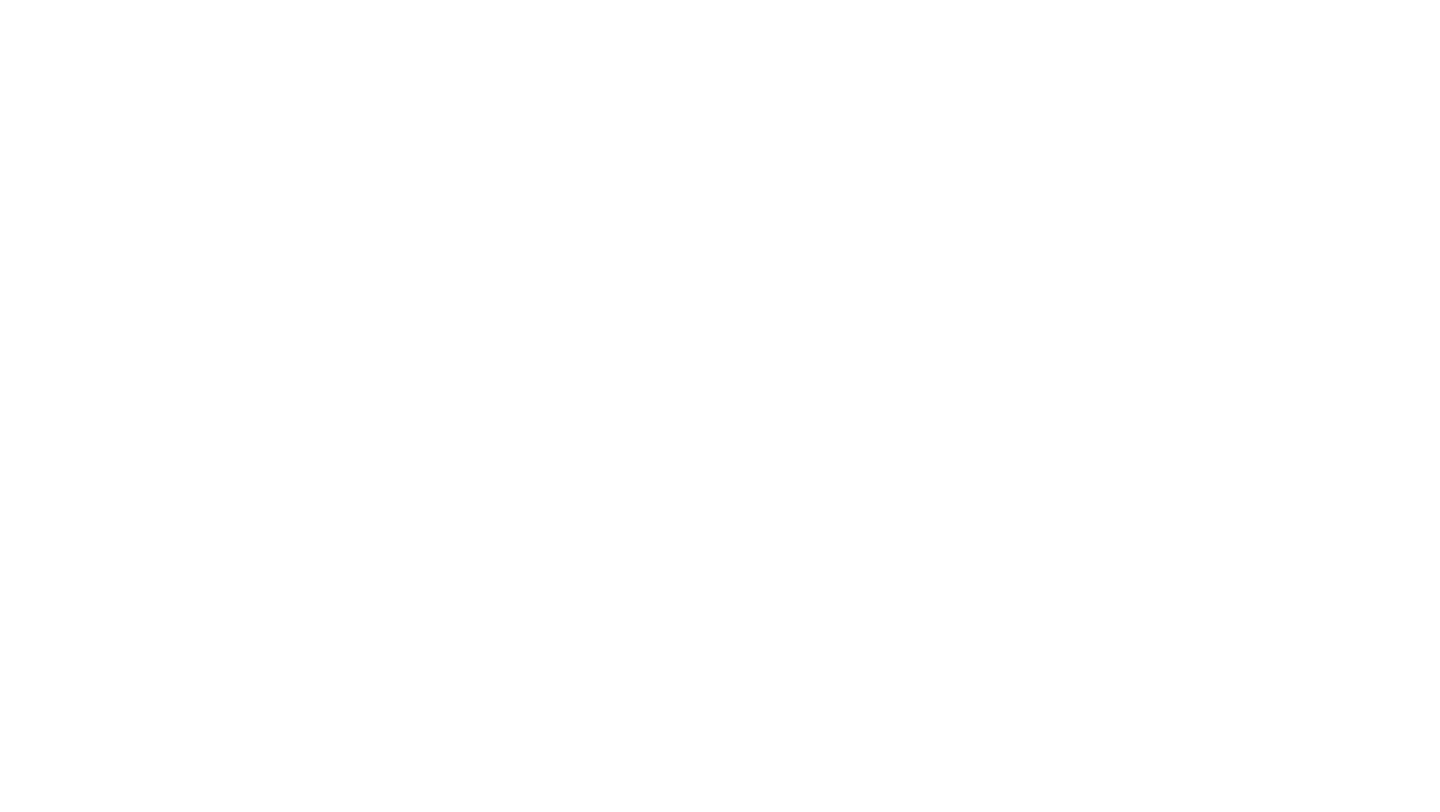 scroll, scrollTop: 0, scrollLeft: 0, axis: both 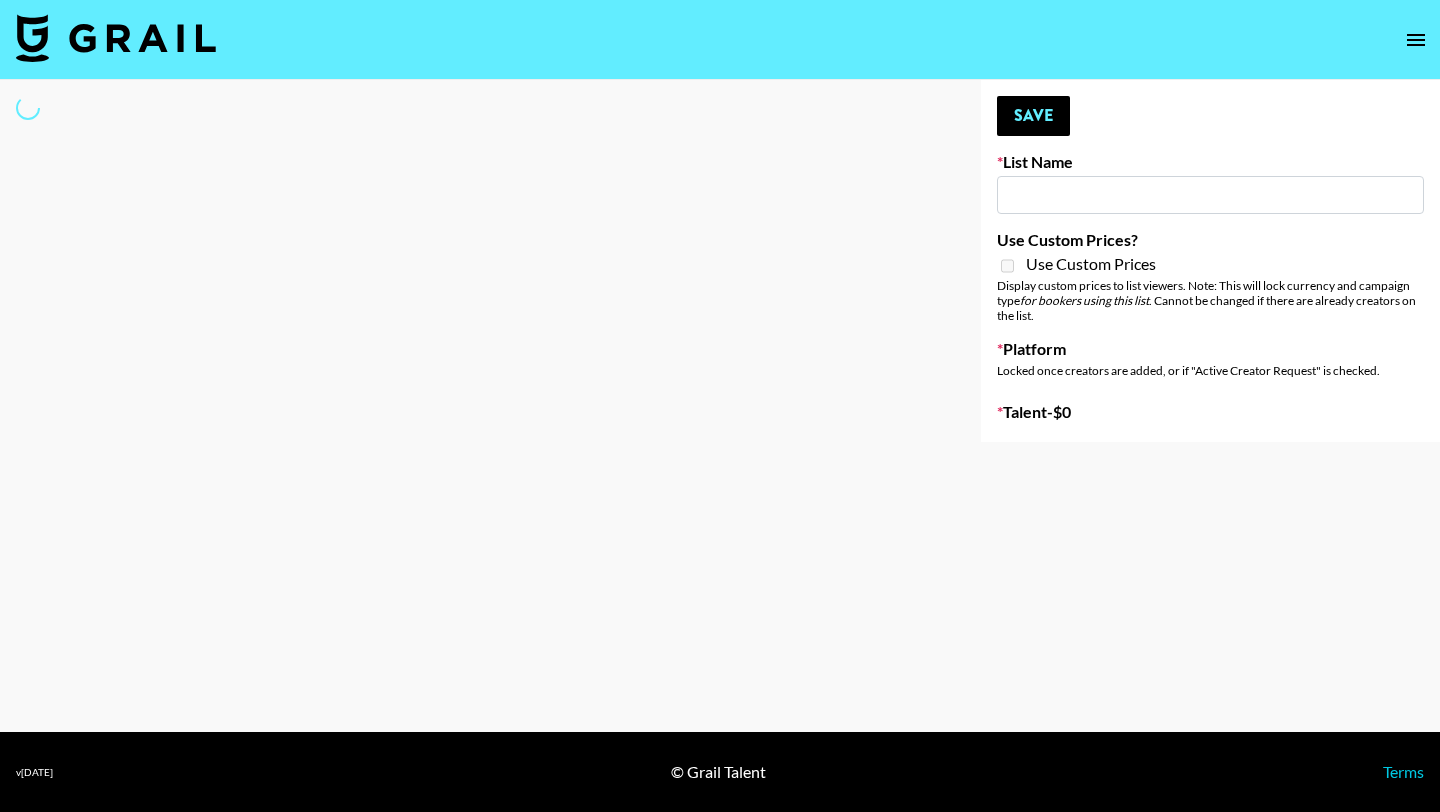 type on "US Black Femme Creators for 180 - PJ" 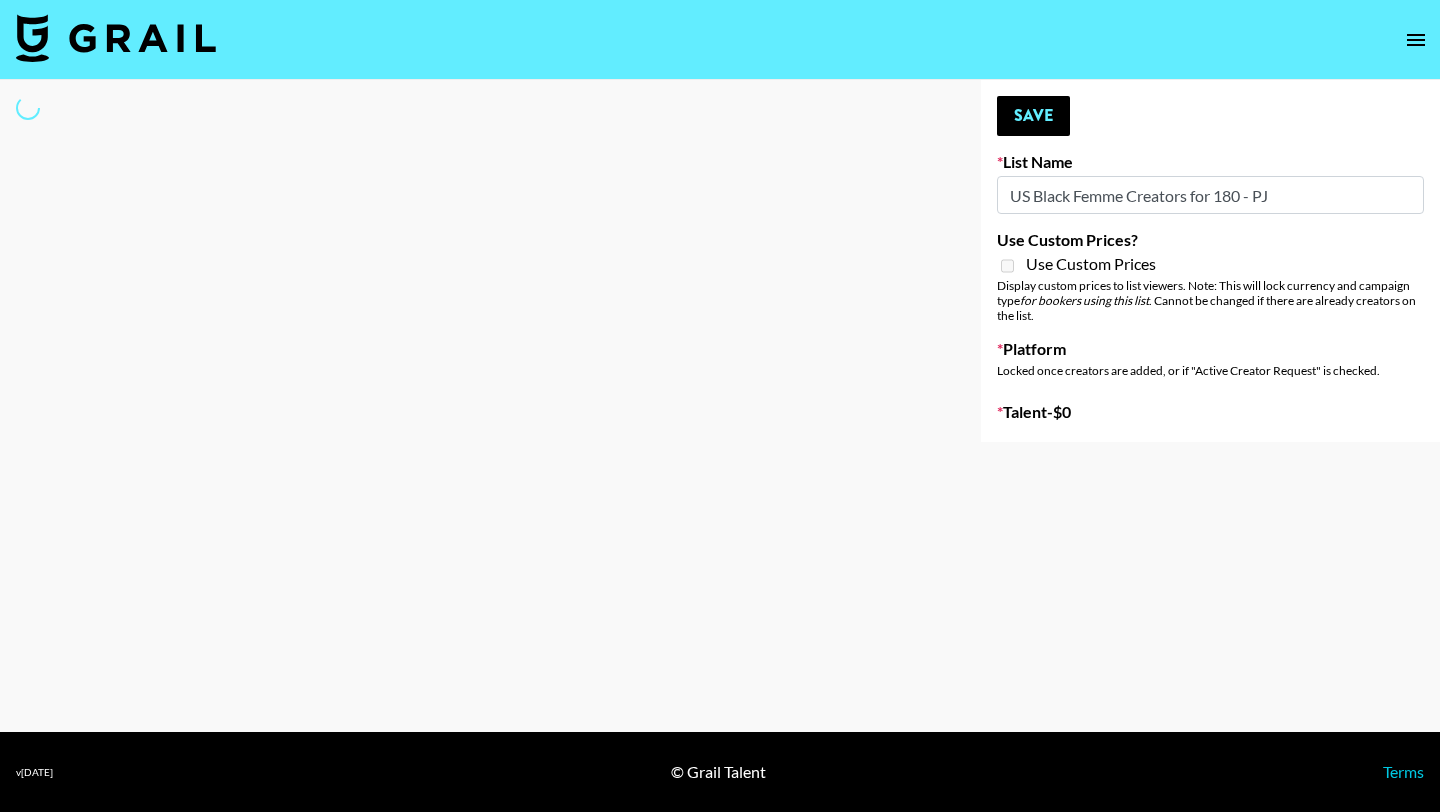 select on "Song" 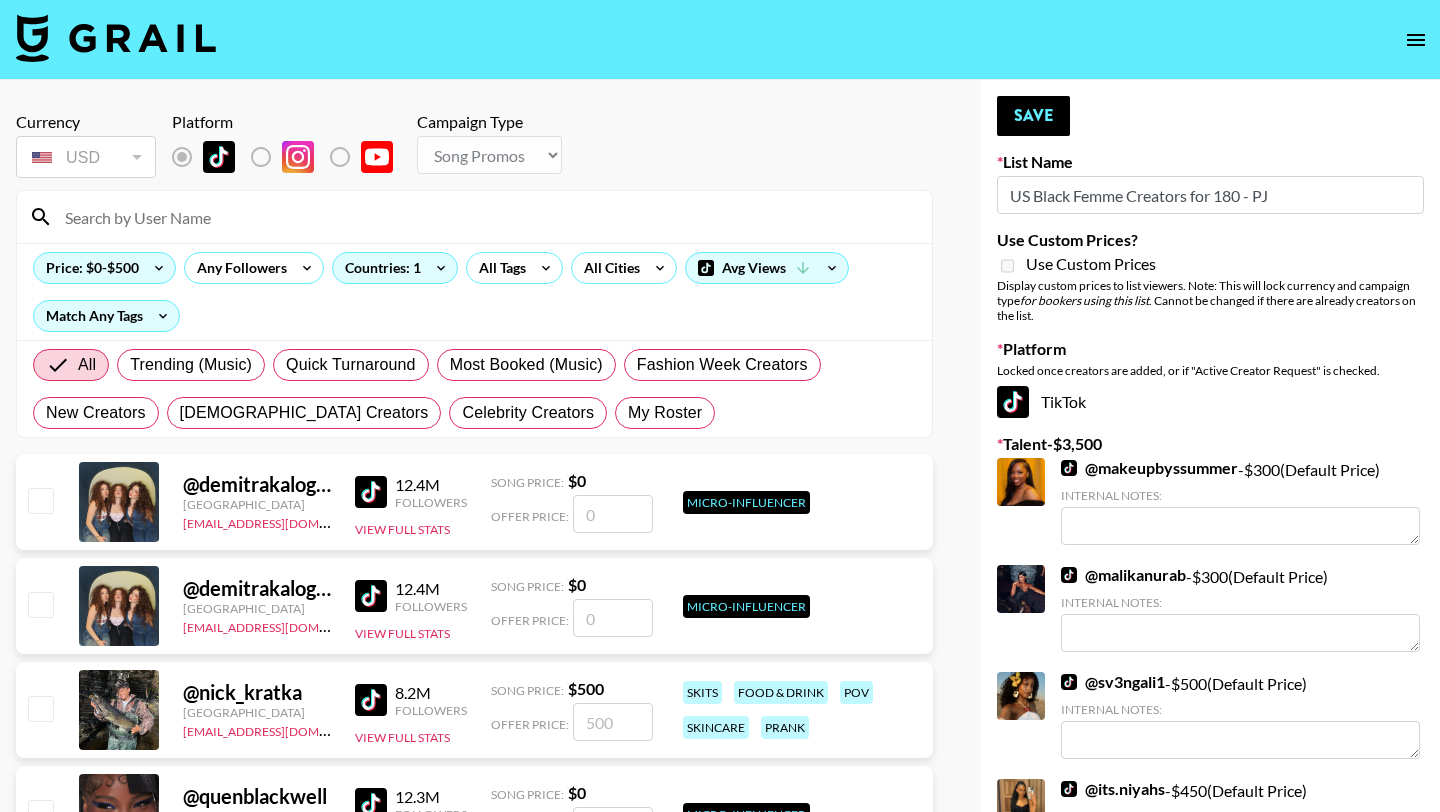 click at bounding box center (486, 217) 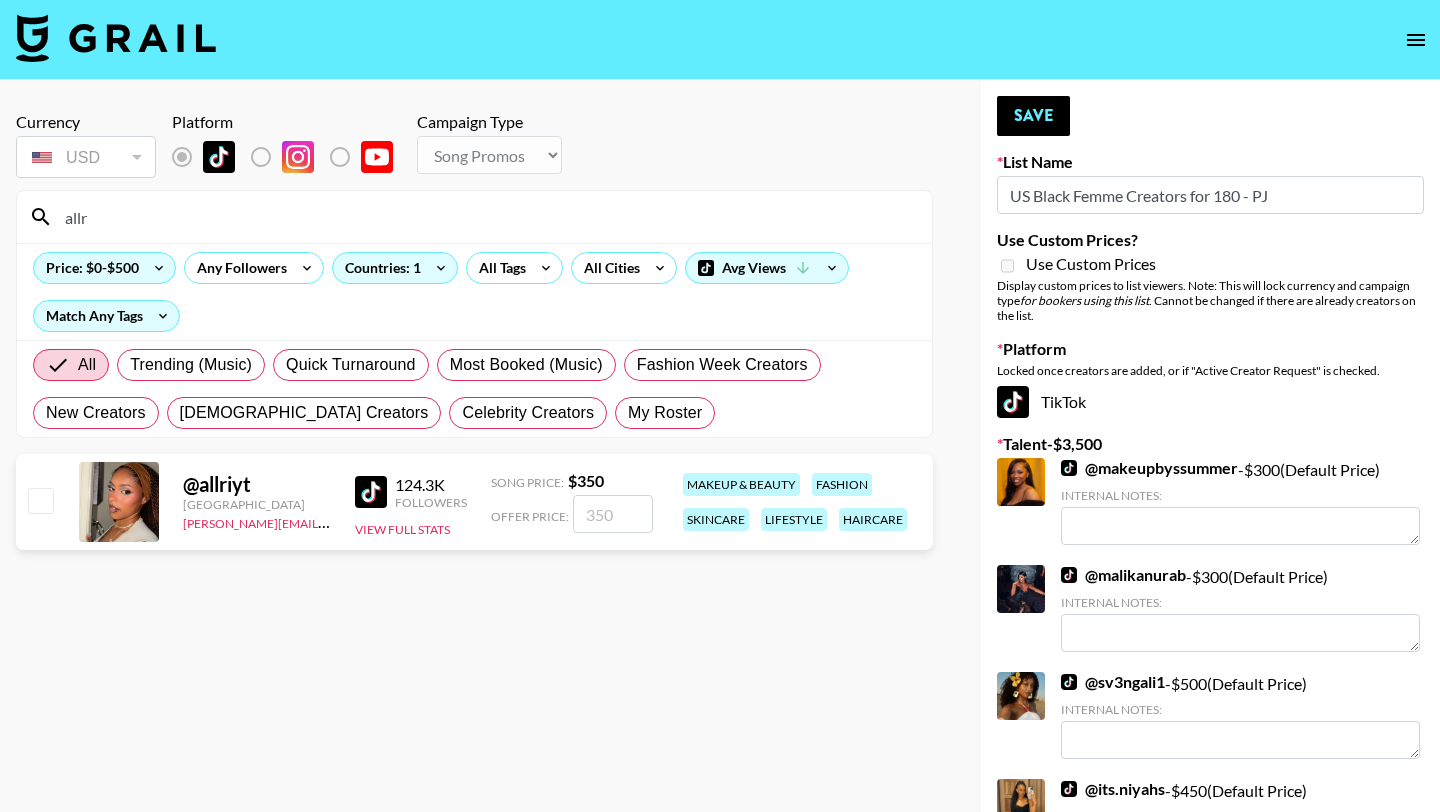 type on "allr" 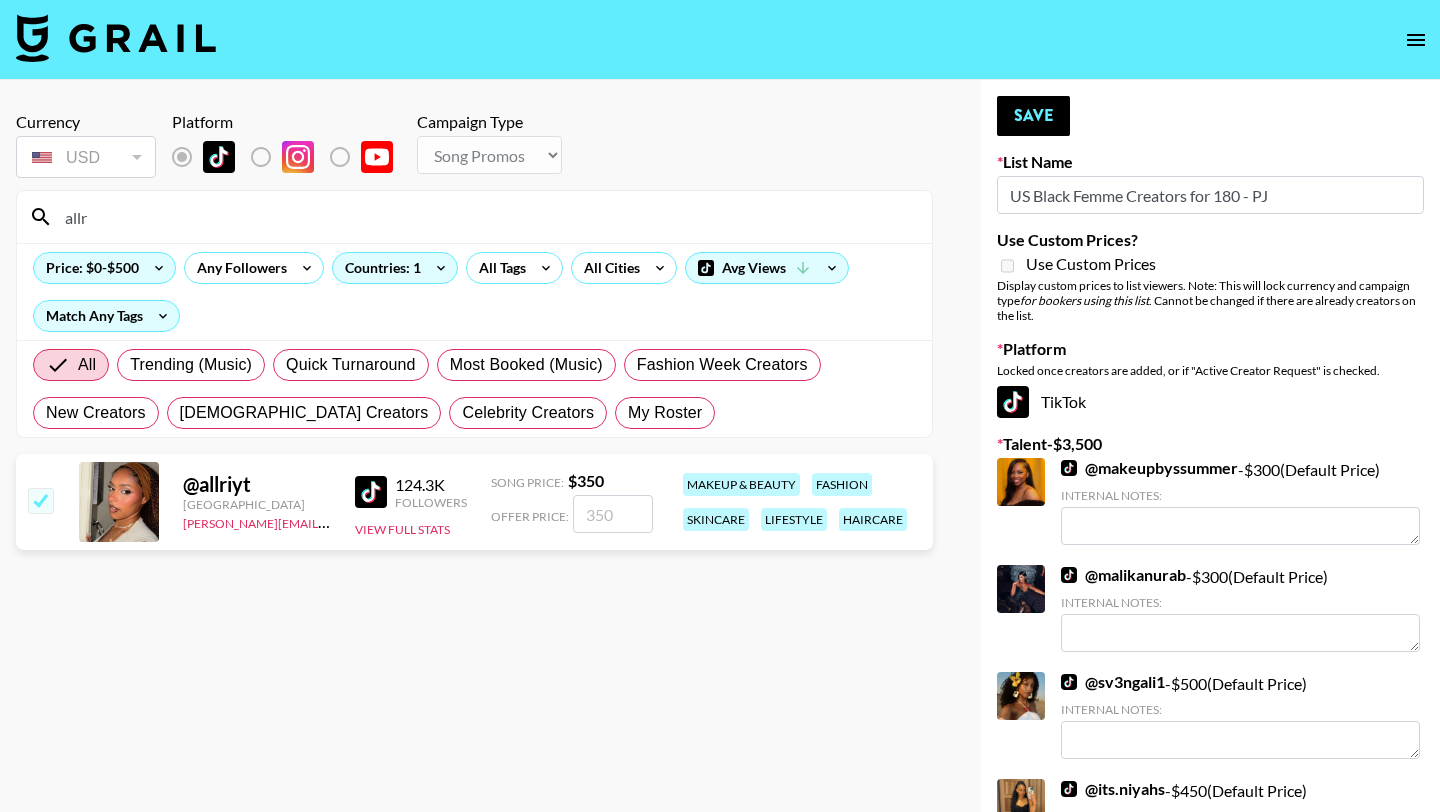 checkbox on "true" 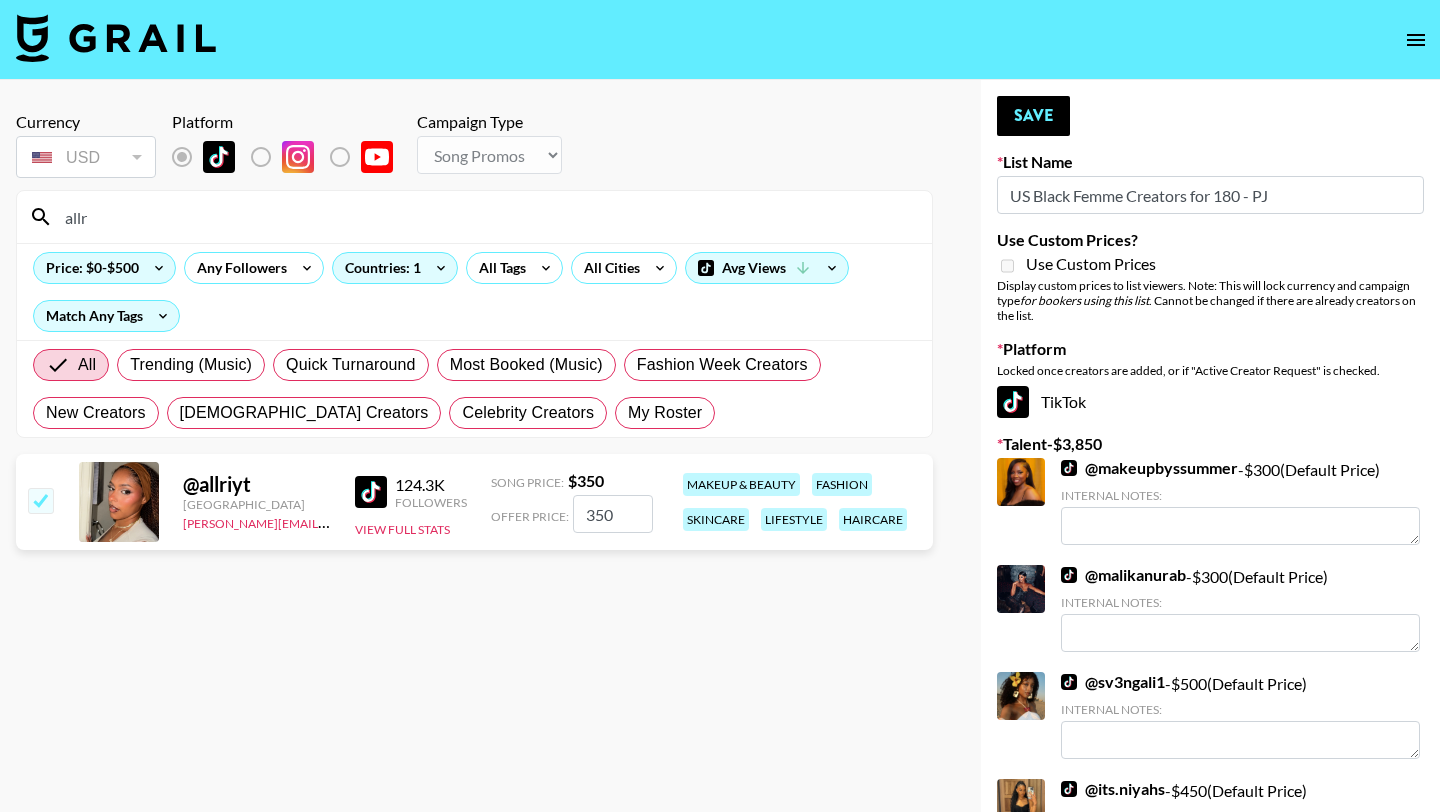 drag, startPoint x: 616, startPoint y: 516, endPoint x: 535, endPoint y: 514, distance: 81.02469 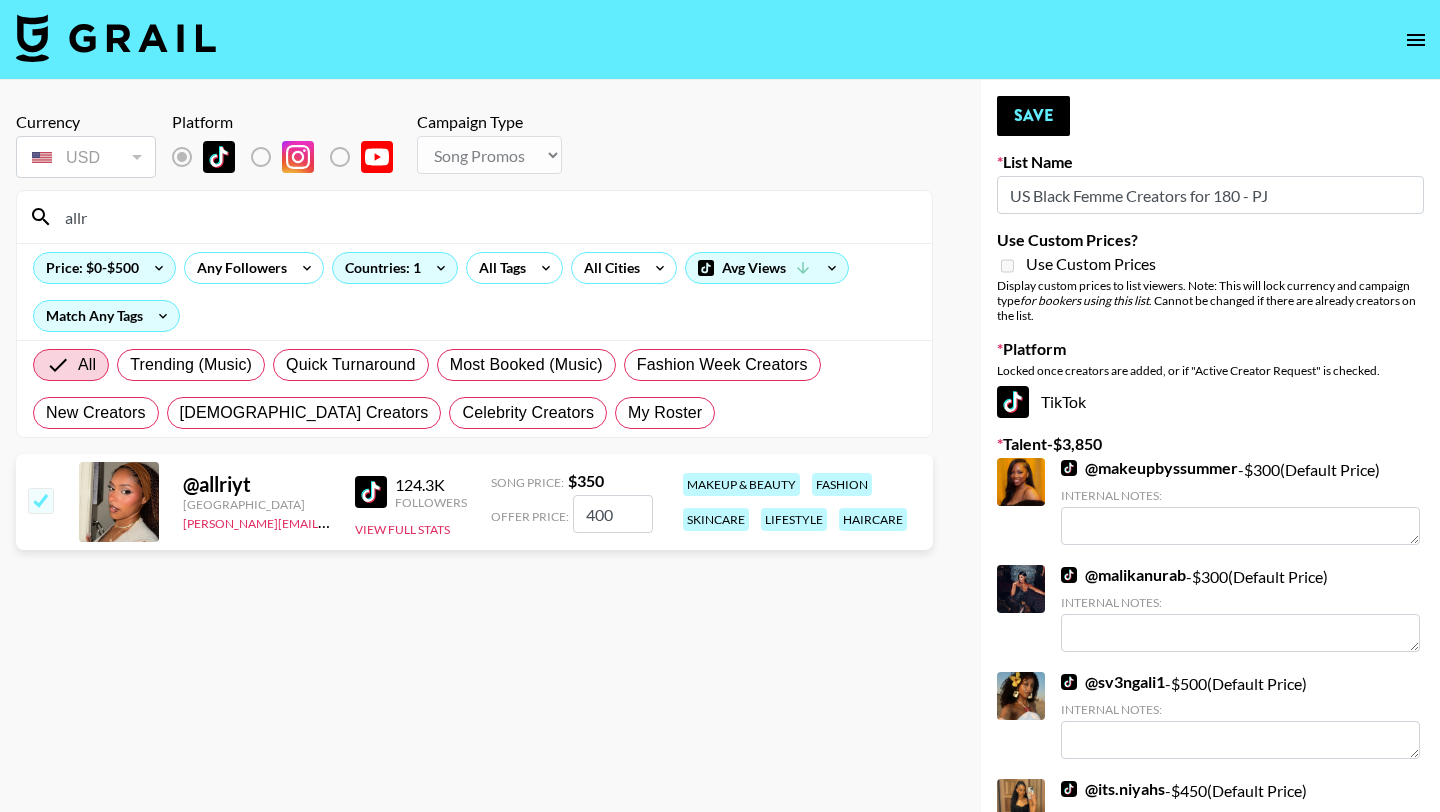 type on "400" 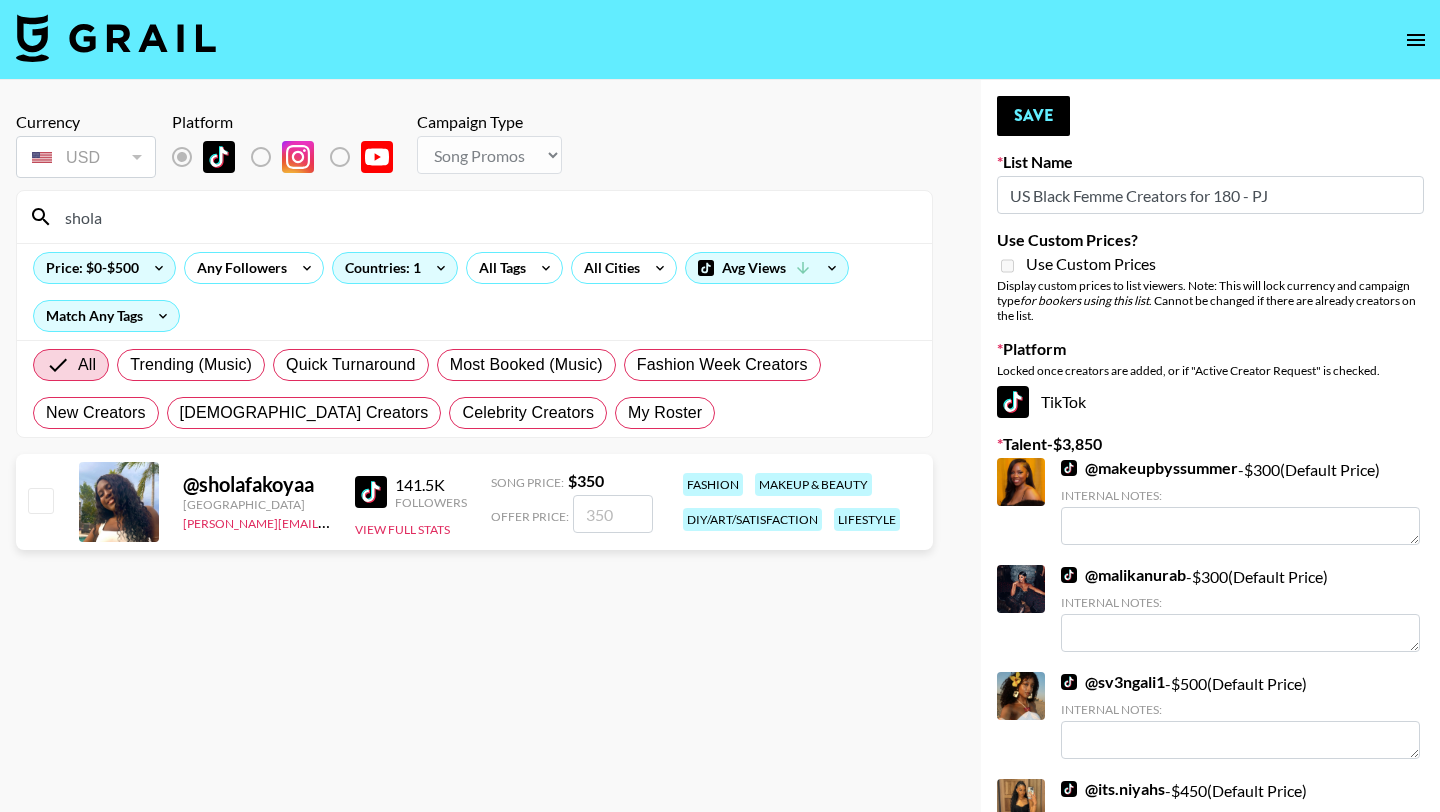 type on "shola" 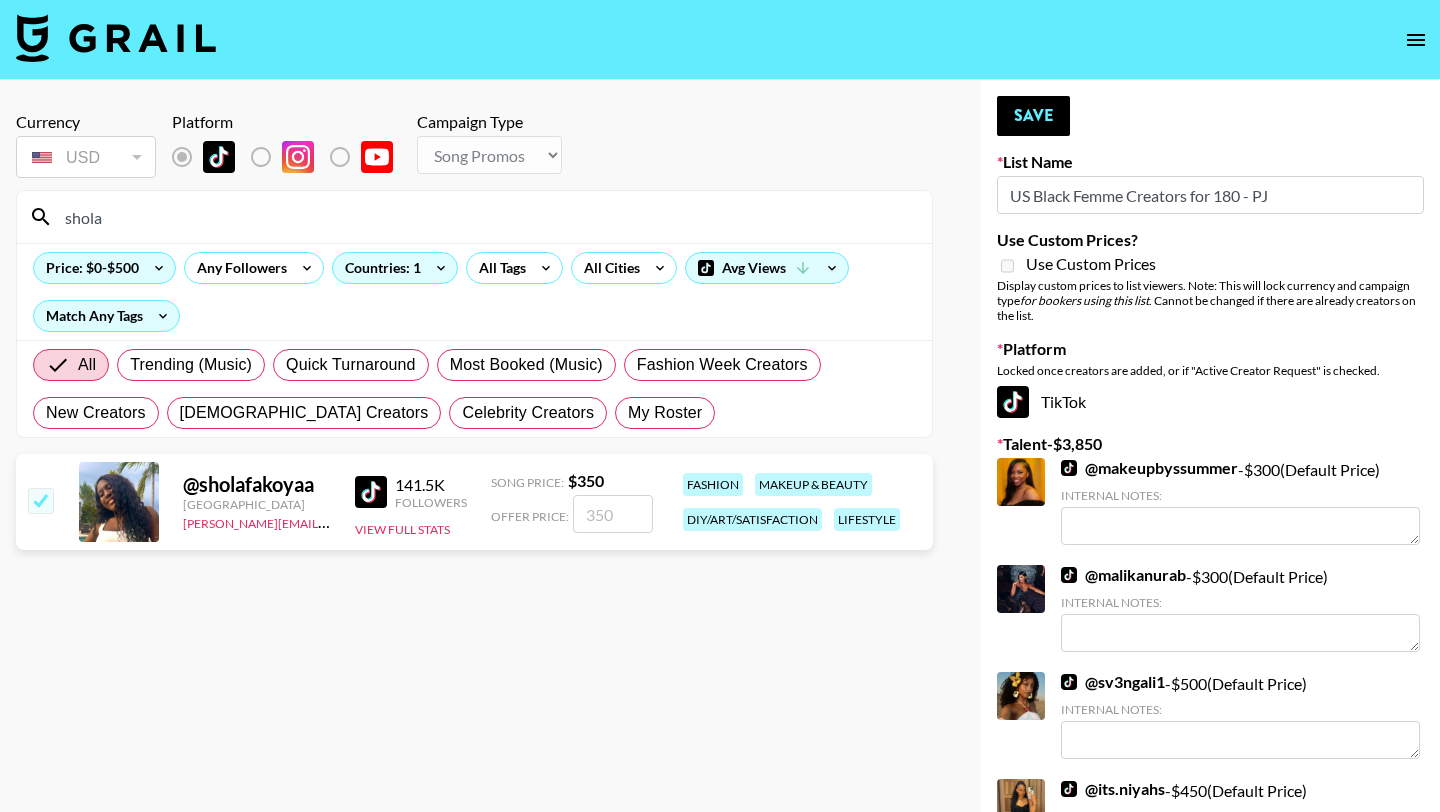 checkbox on "true" 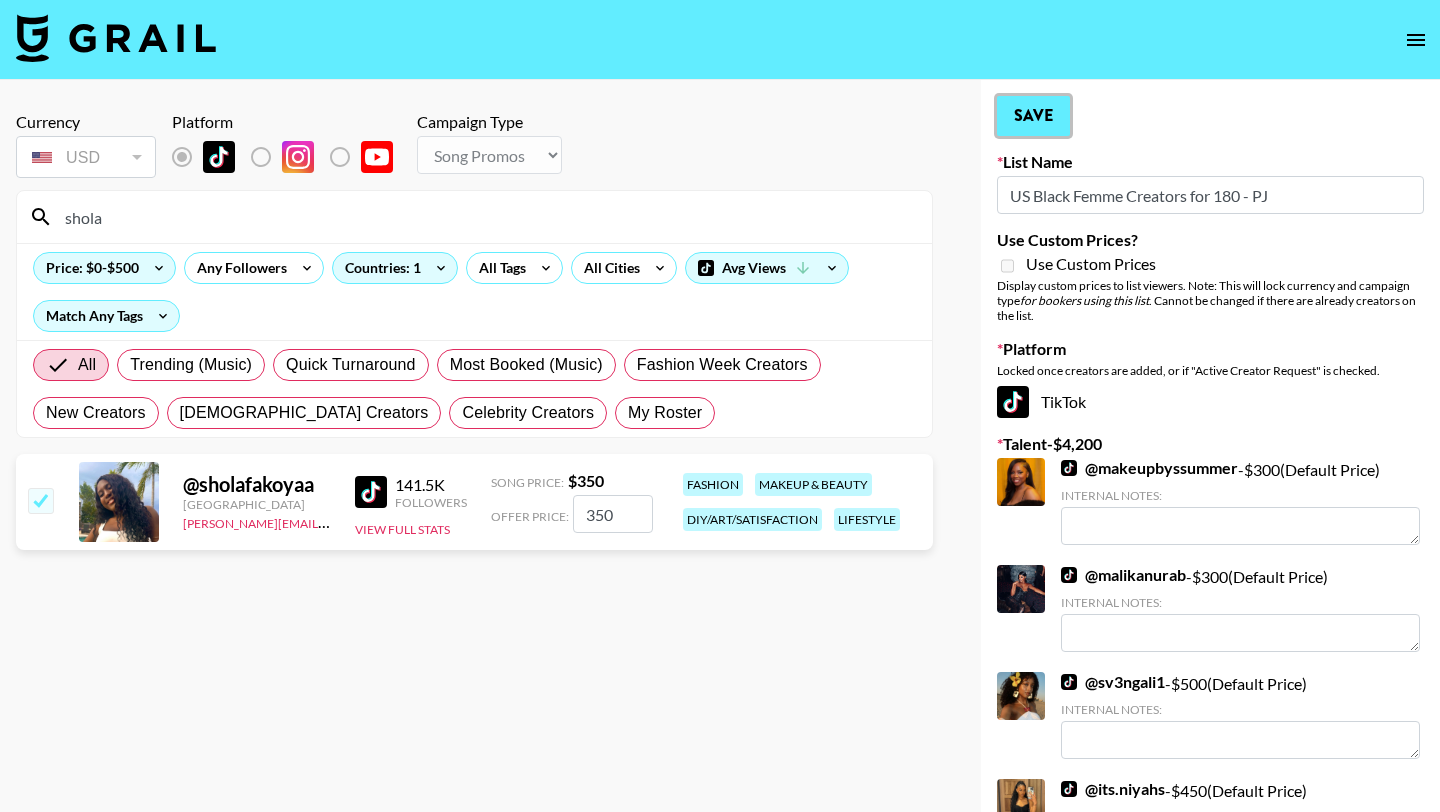 click on "Save" at bounding box center (1033, 116) 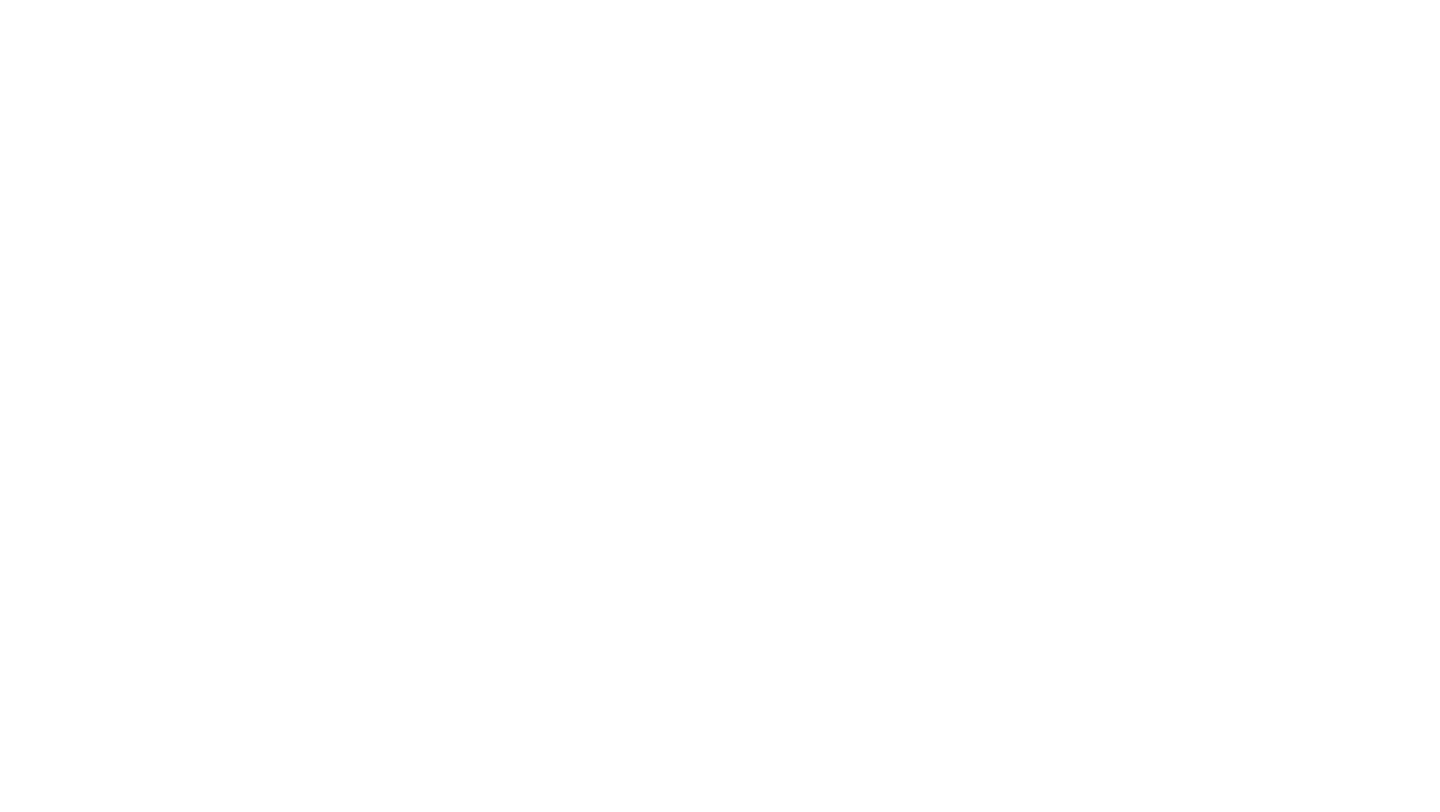 scroll, scrollTop: 0, scrollLeft: 0, axis: both 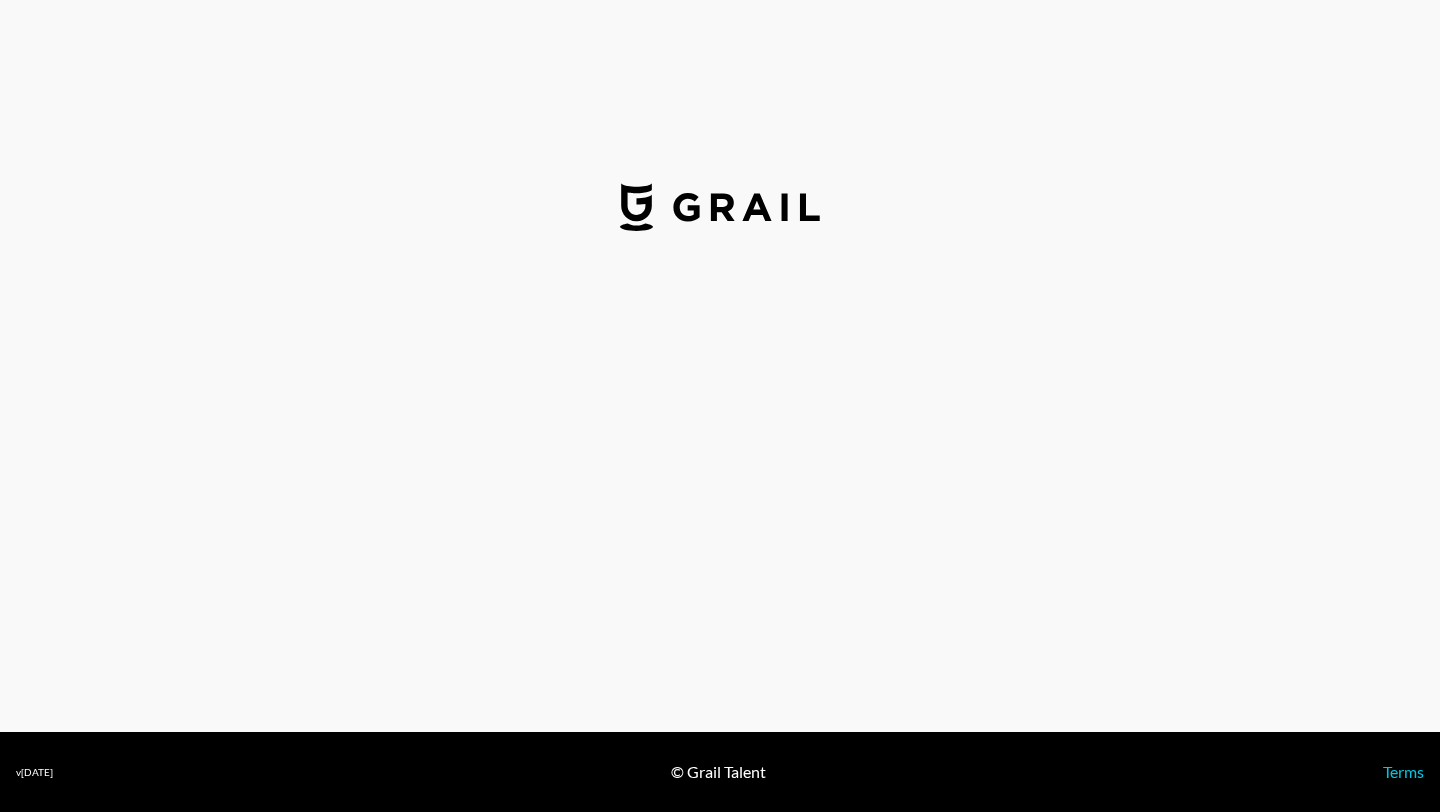 select on "USD" 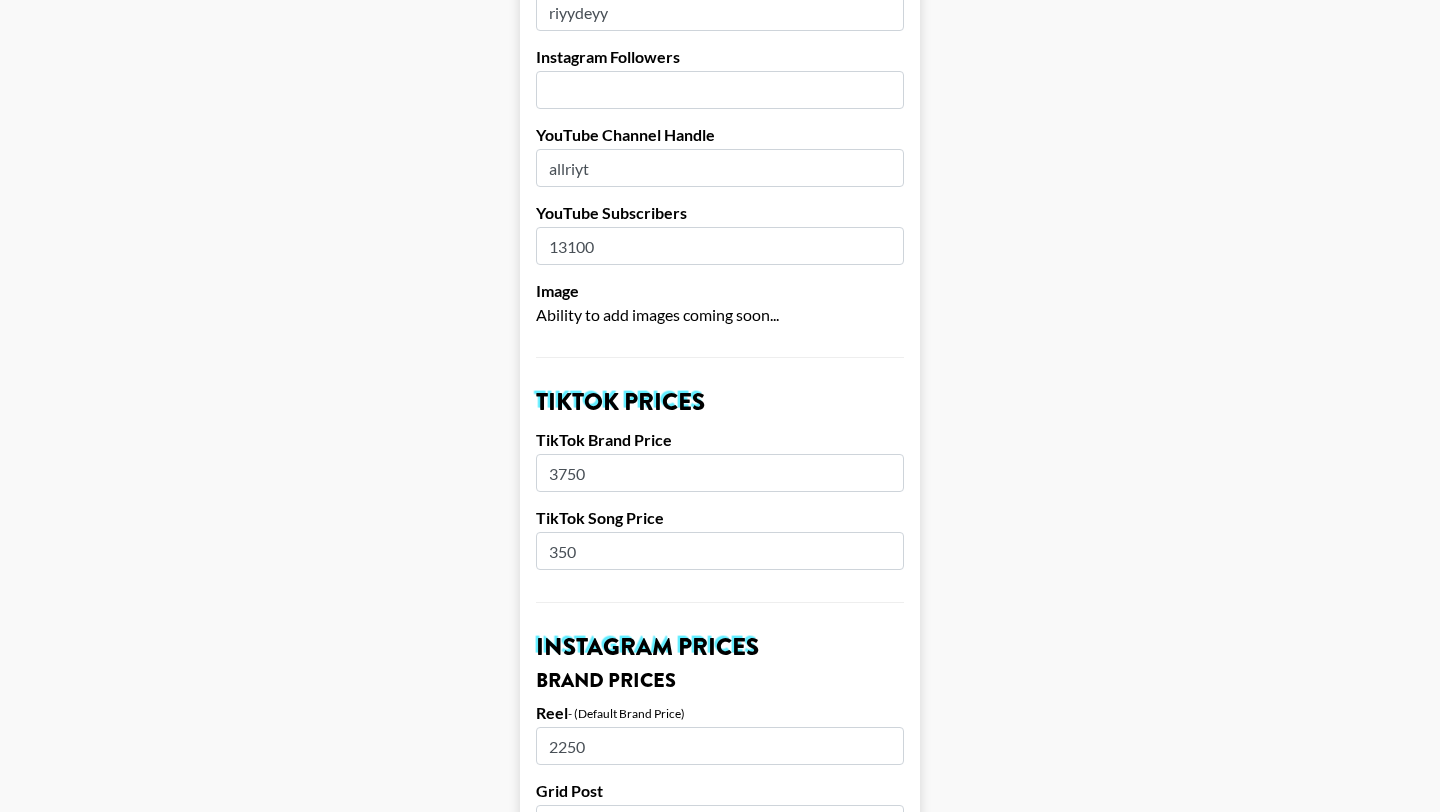 scroll, scrollTop: 408, scrollLeft: 0, axis: vertical 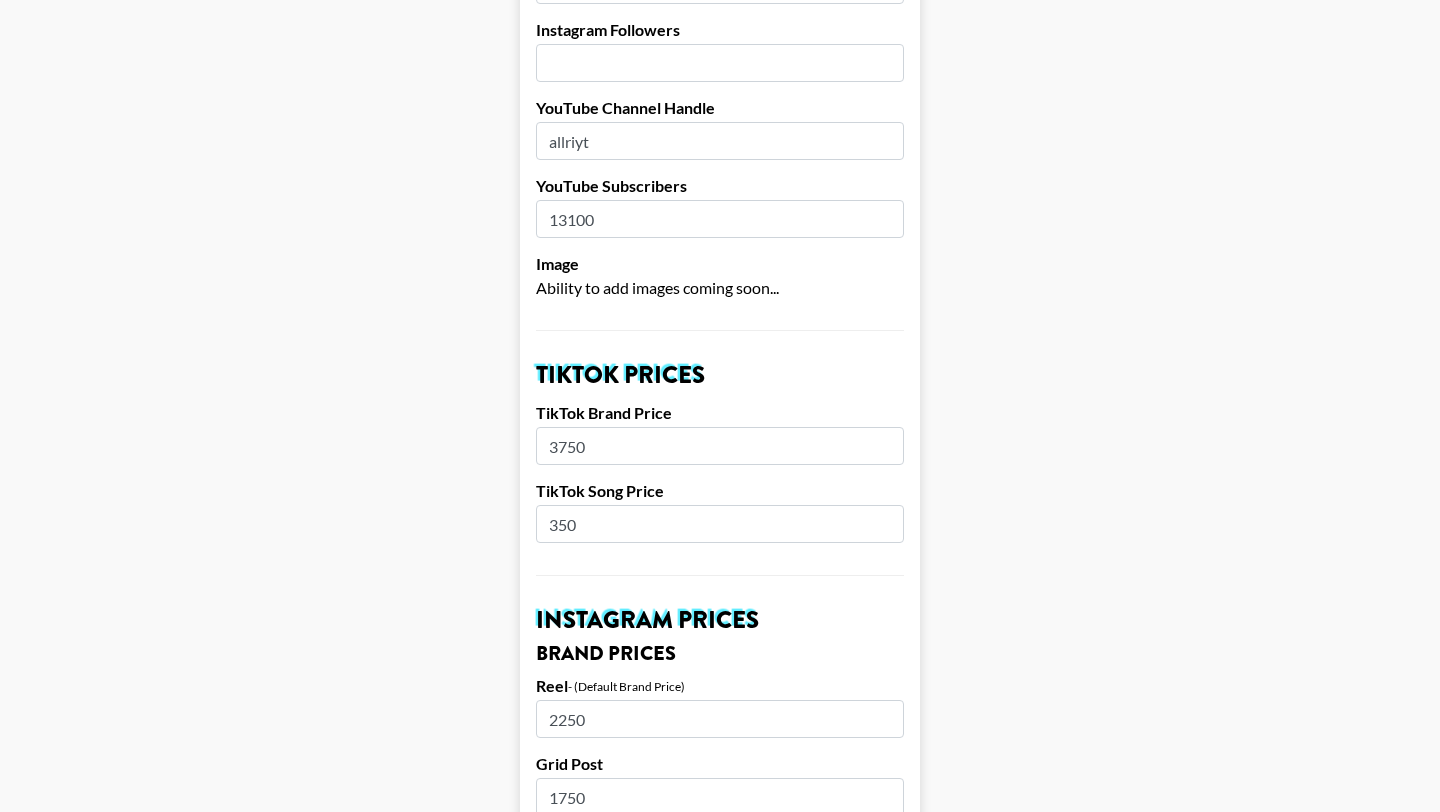 drag, startPoint x: 583, startPoint y: 495, endPoint x: 531, endPoint y: 495, distance: 52 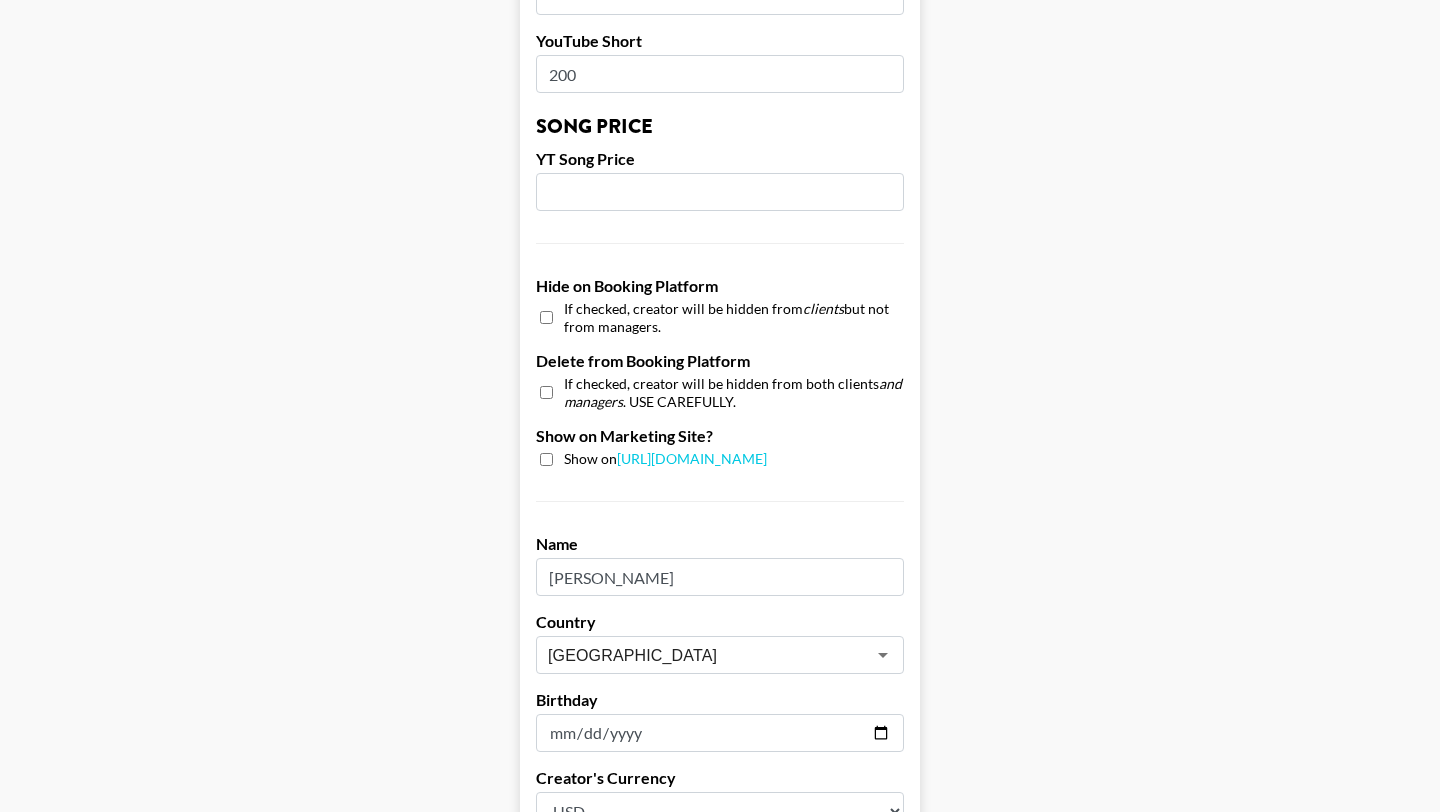 scroll, scrollTop: 1901, scrollLeft: 0, axis: vertical 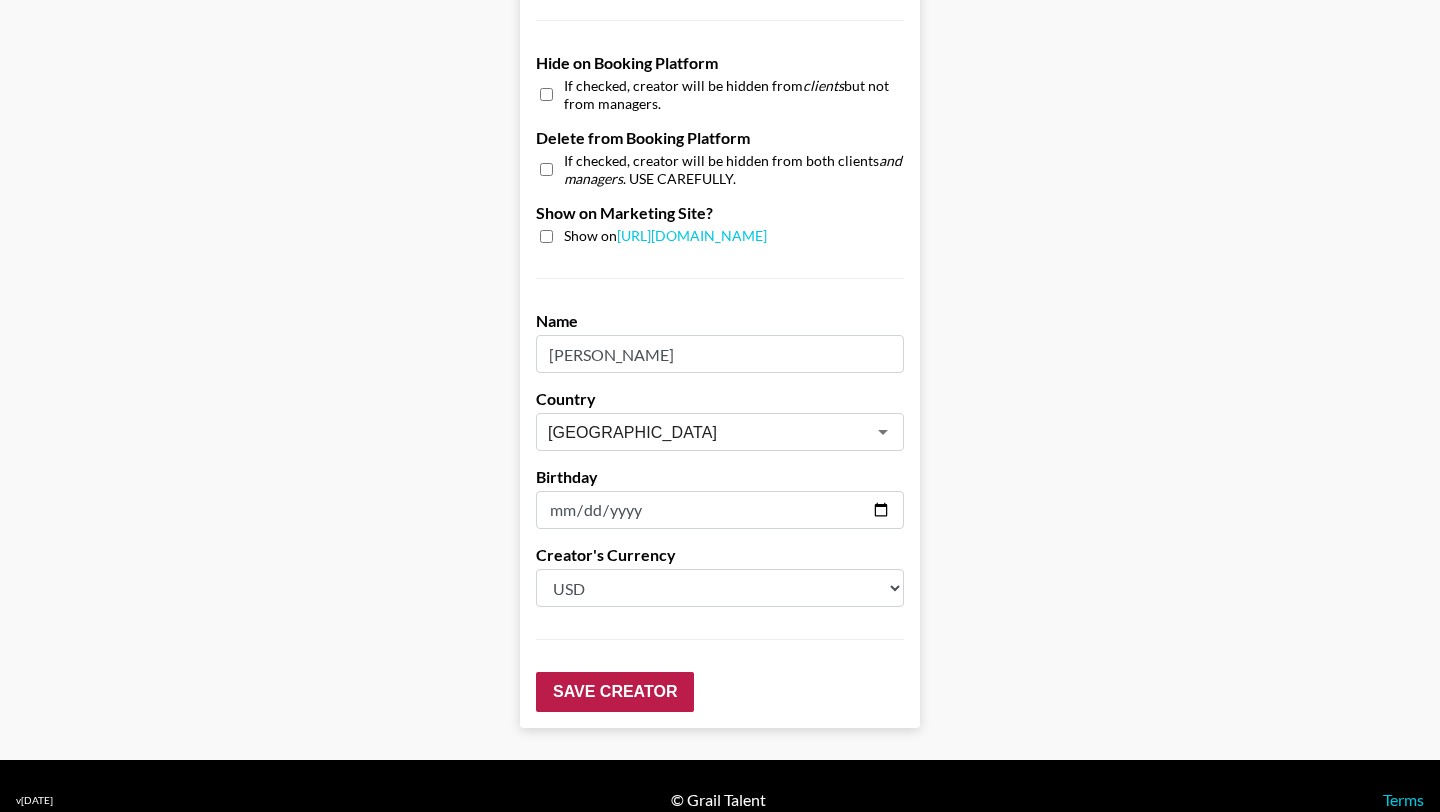 type on "400" 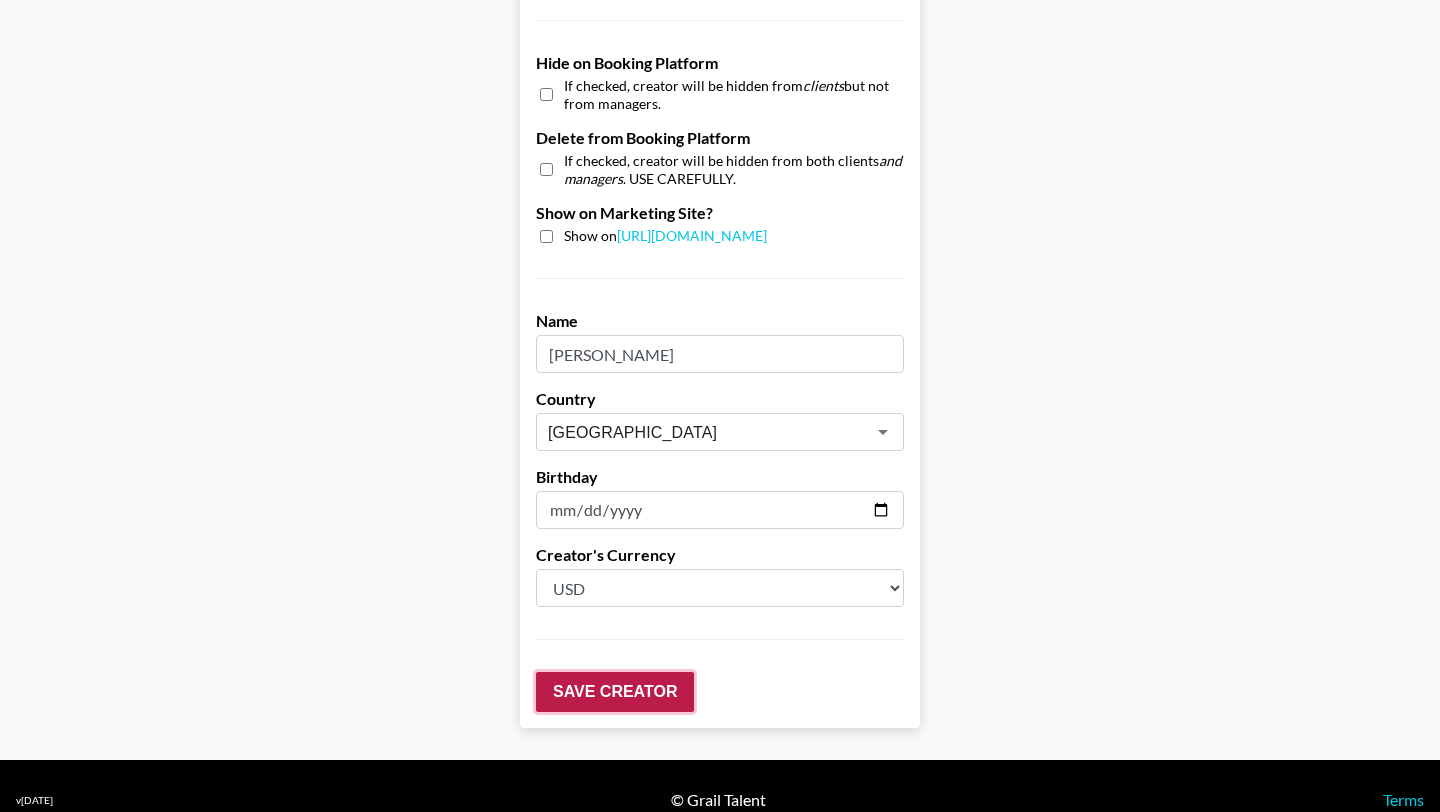 click on "Save Creator" at bounding box center [615, 692] 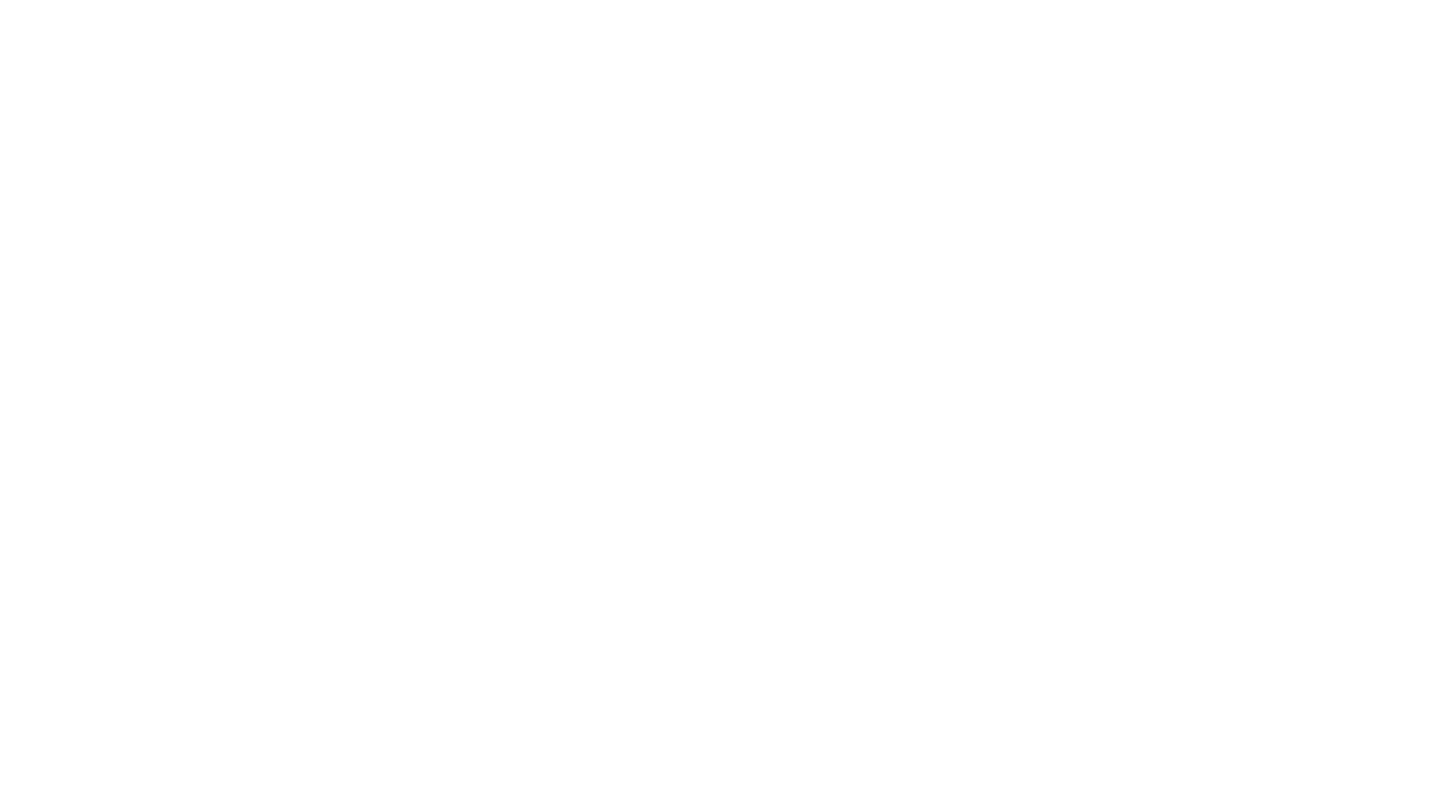 scroll, scrollTop: 0, scrollLeft: 0, axis: both 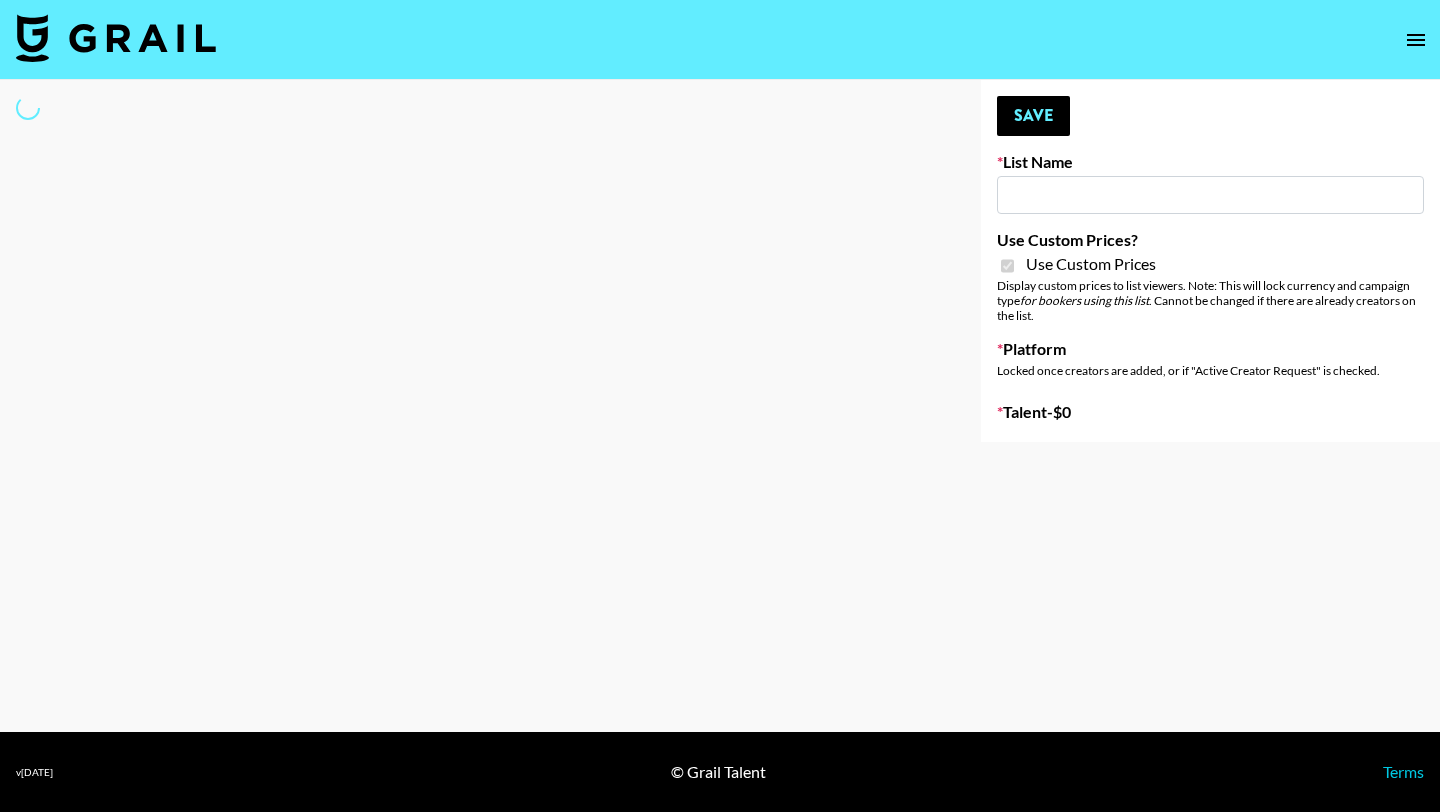 type on "[PERSON_NAME] Appliances" 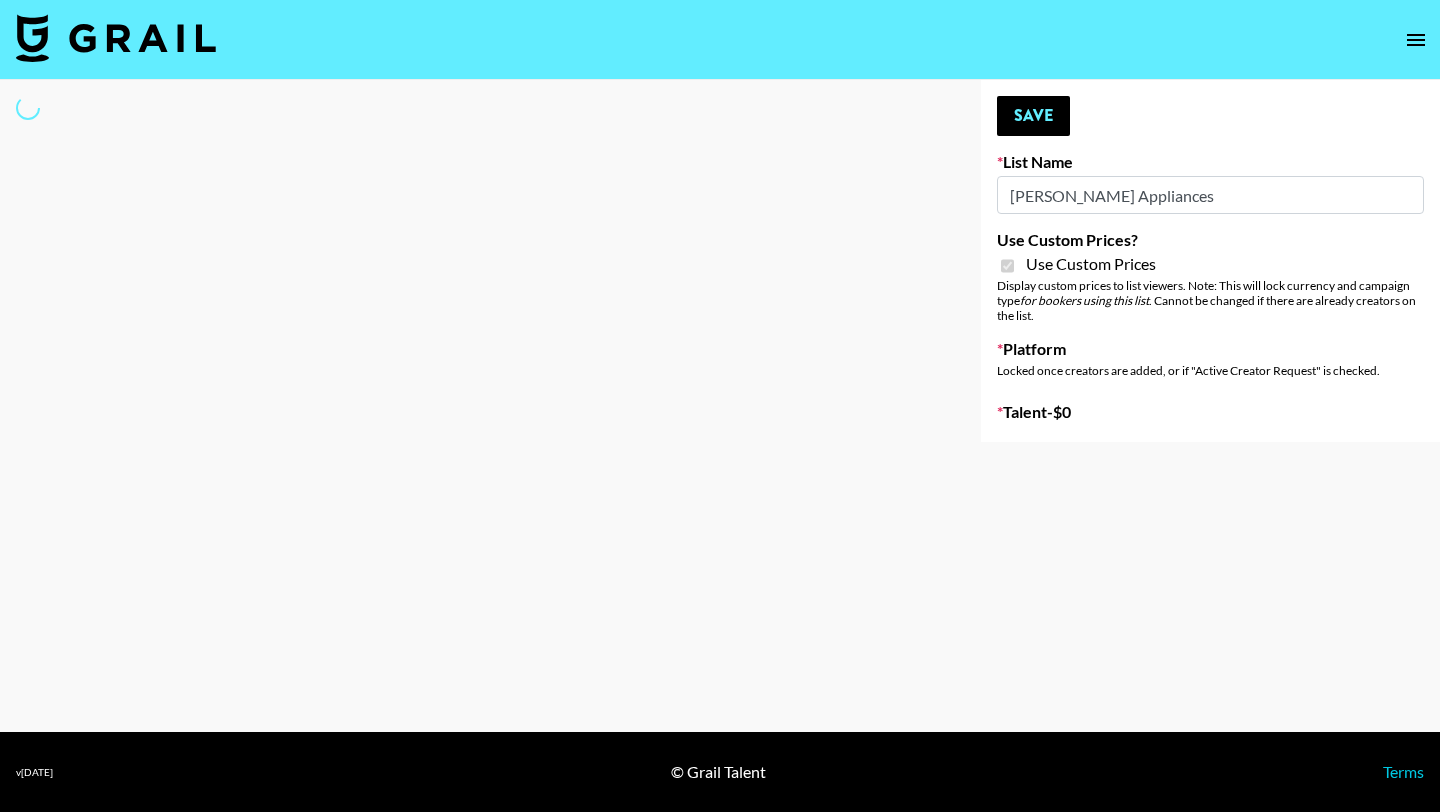 select on "Brand" 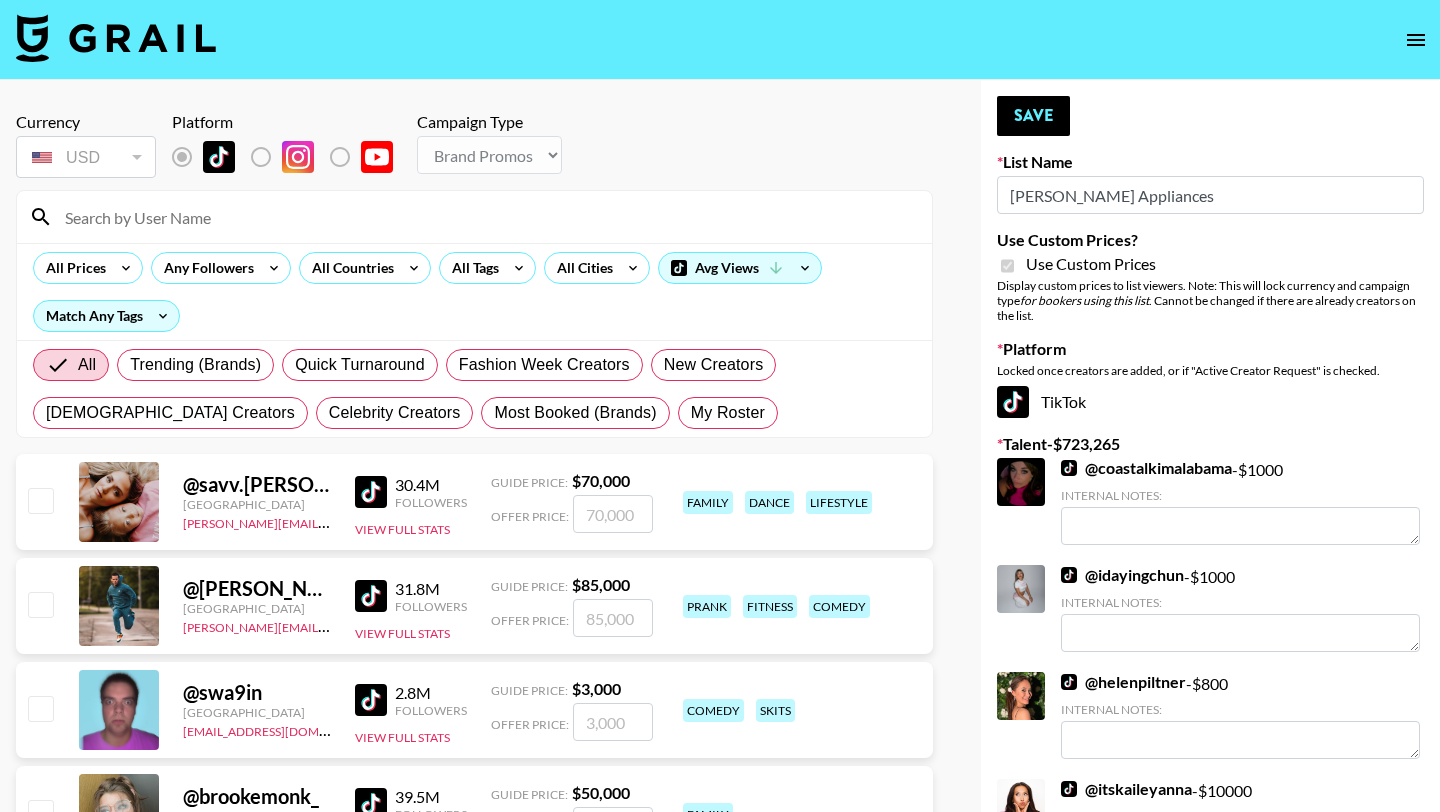 click at bounding box center (486, 217) 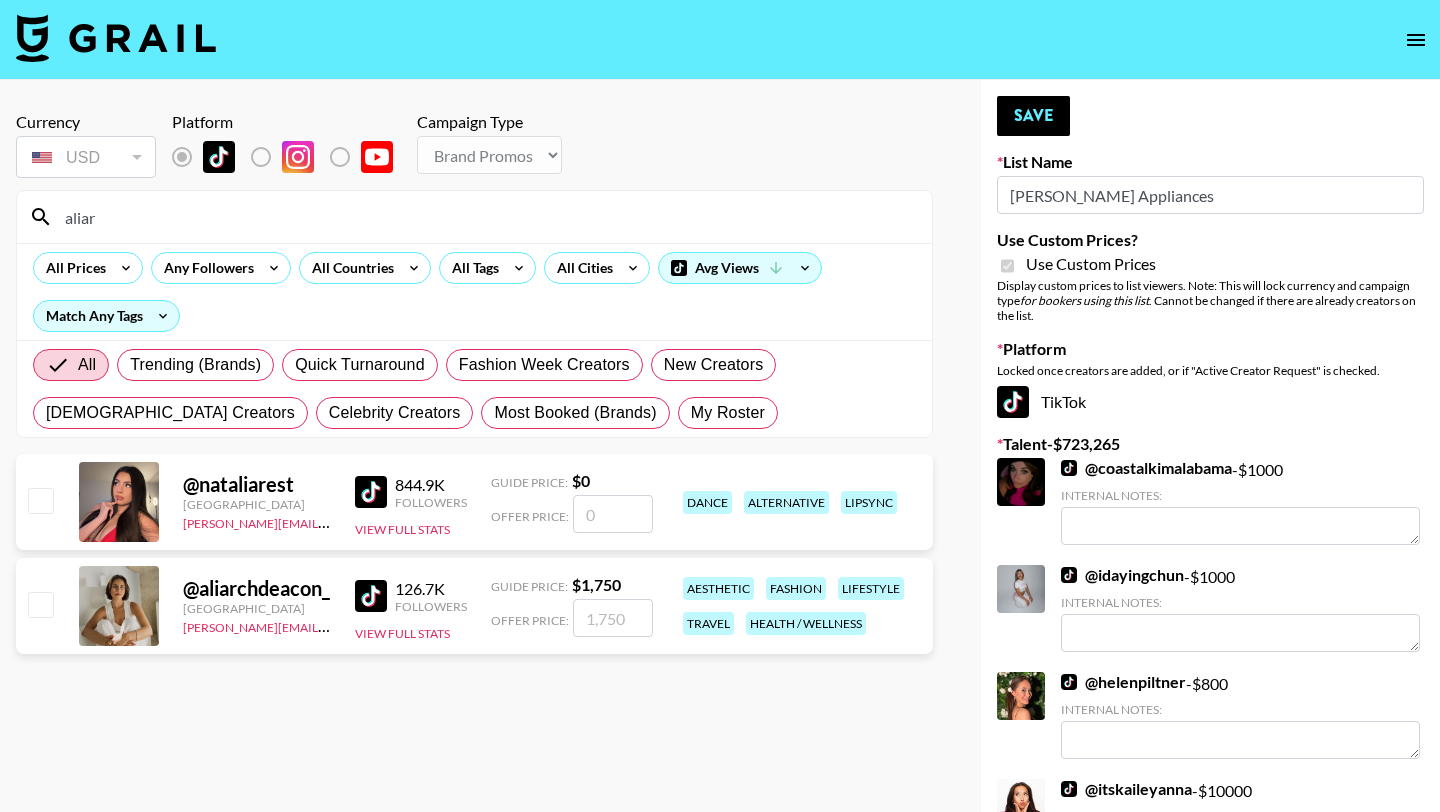 type on "aliar" 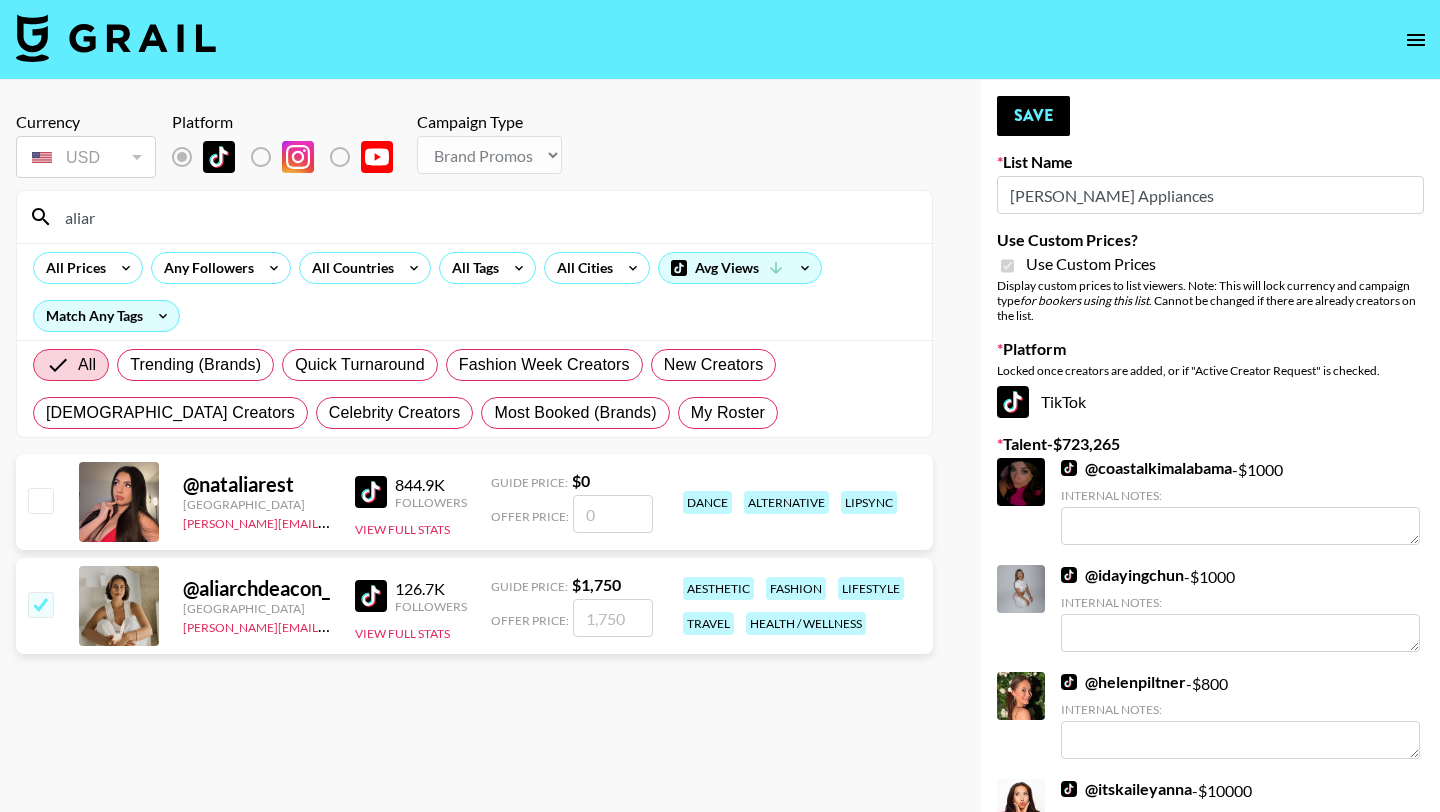 checkbox on "true" 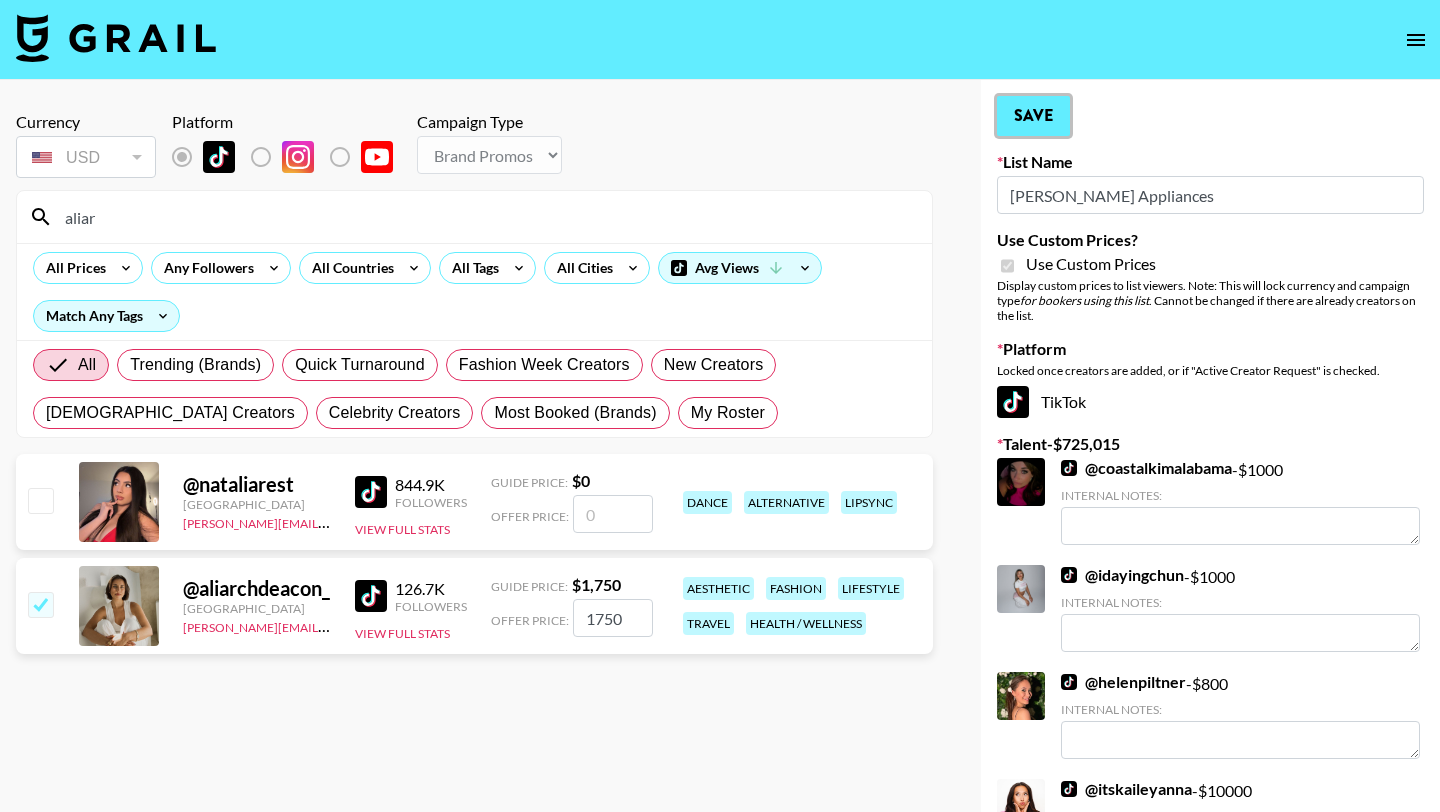 click on "Save" at bounding box center [1033, 116] 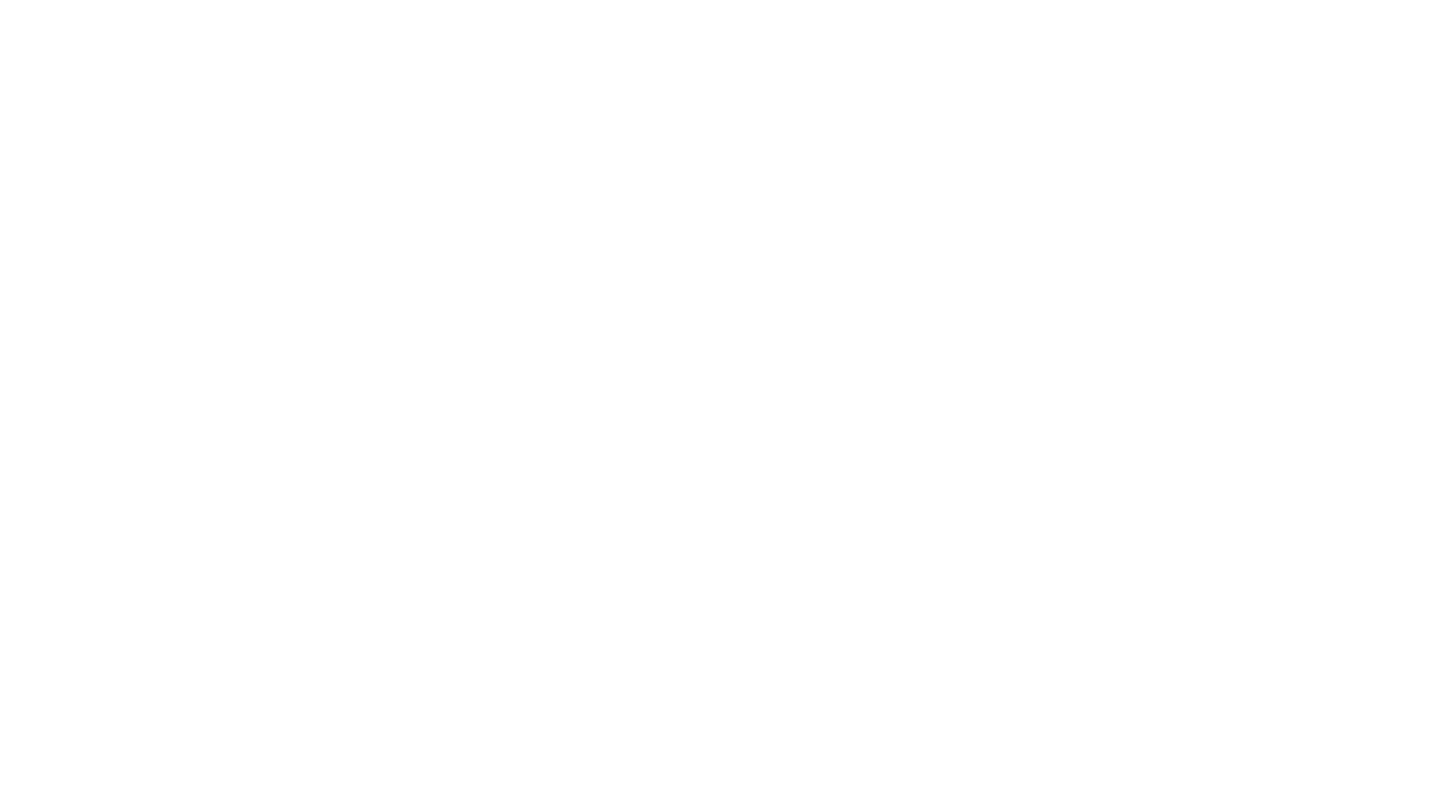 scroll, scrollTop: 0, scrollLeft: 0, axis: both 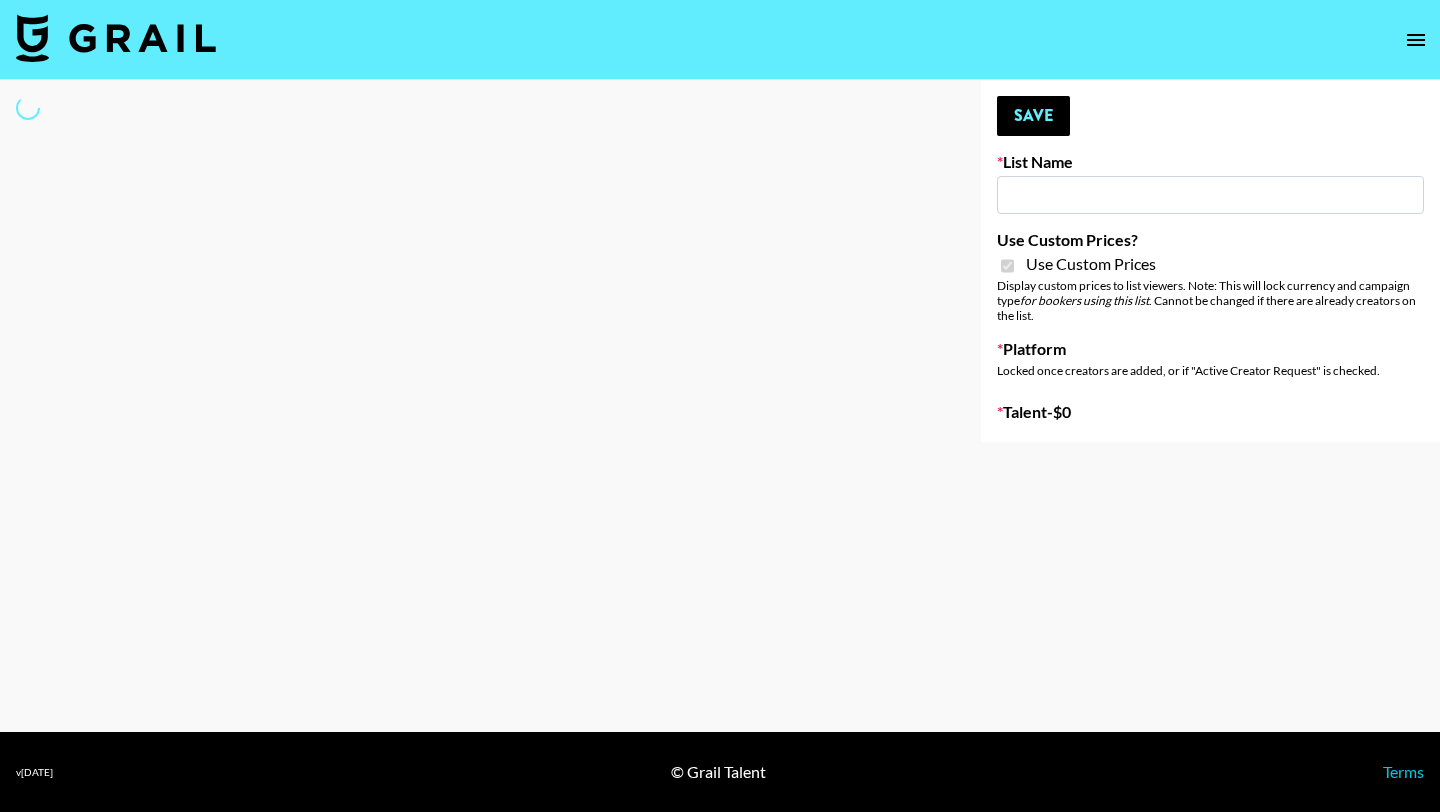 type on "Unhooked & Beam" 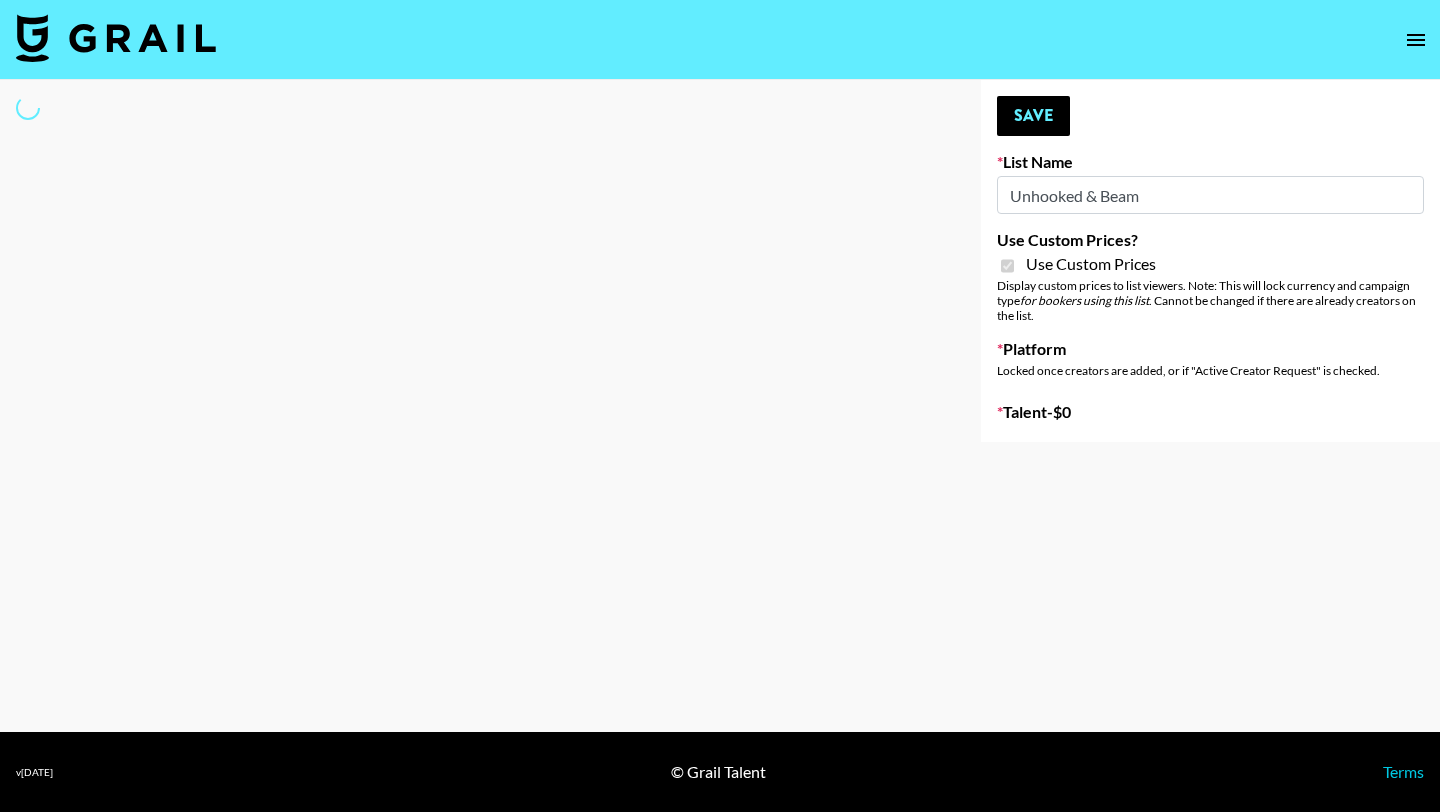 select on "Brand" 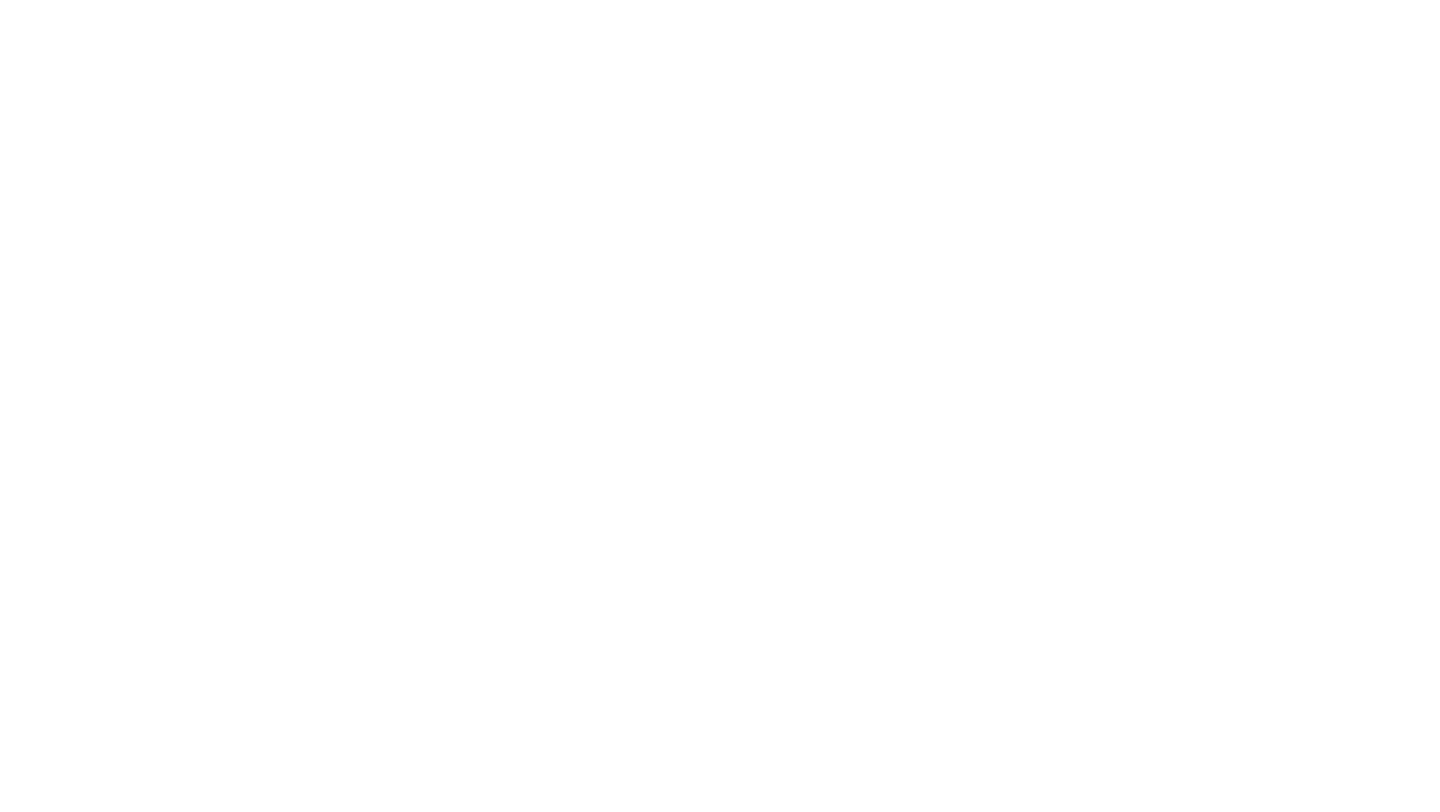 scroll, scrollTop: 0, scrollLeft: 0, axis: both 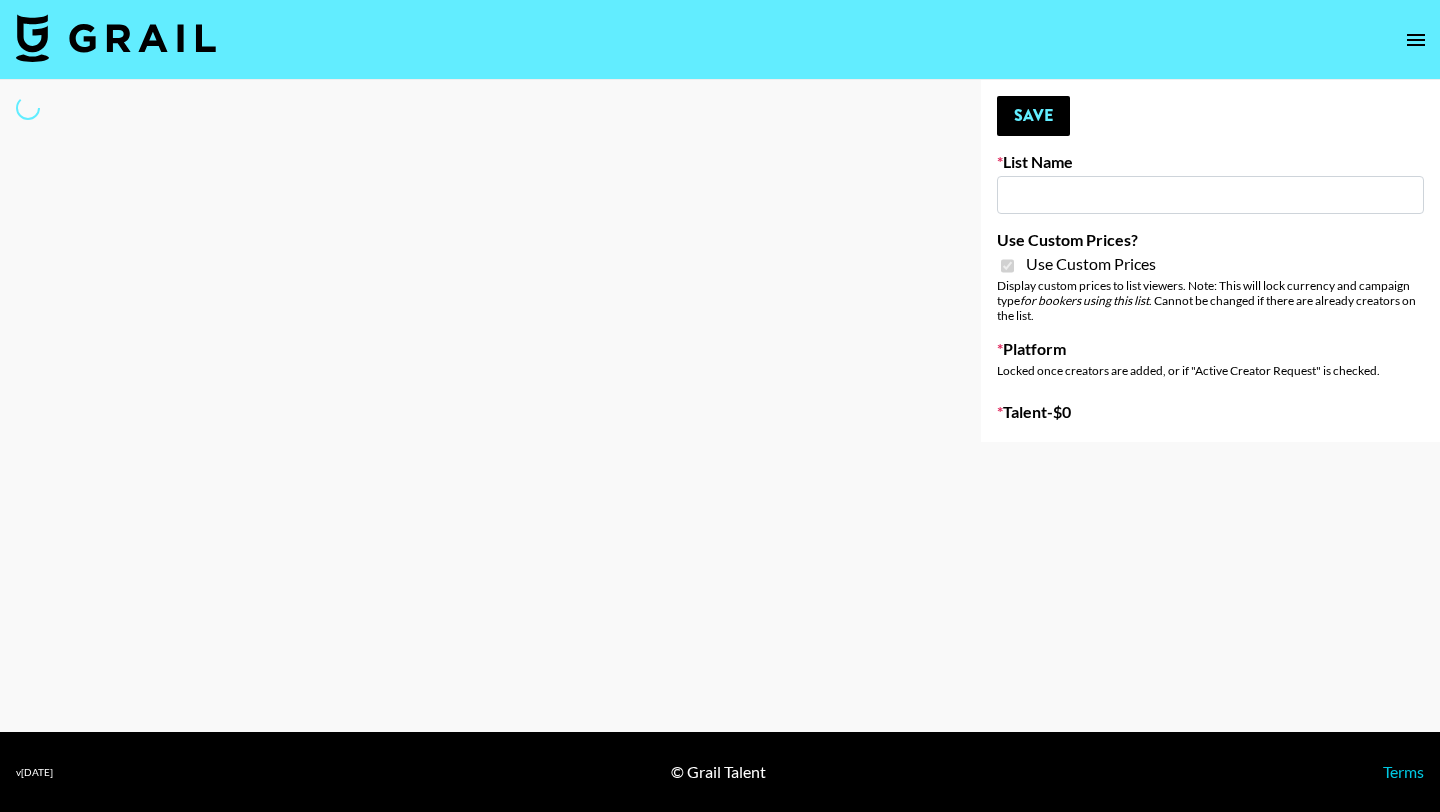 type on "MNTN" 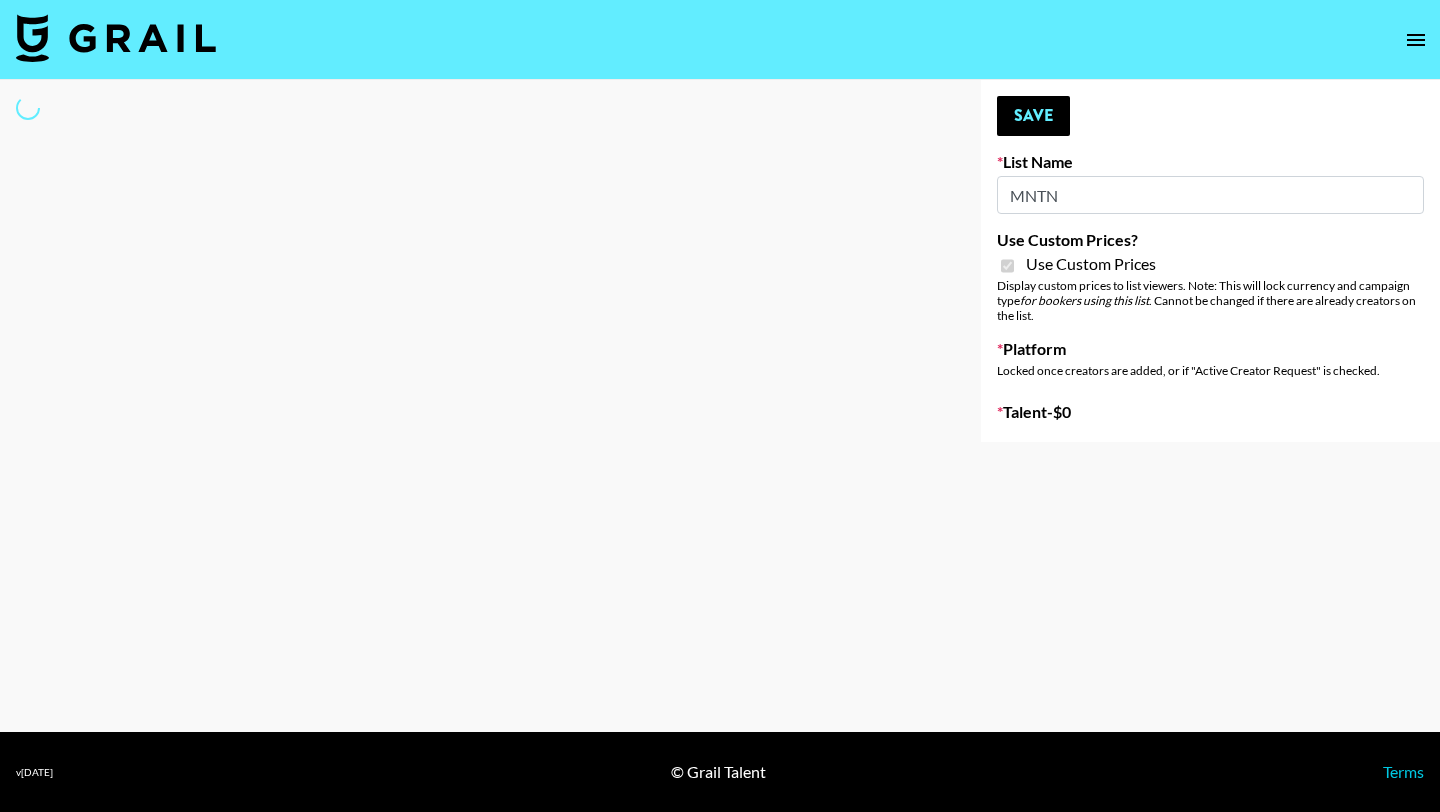 select on "Brand" 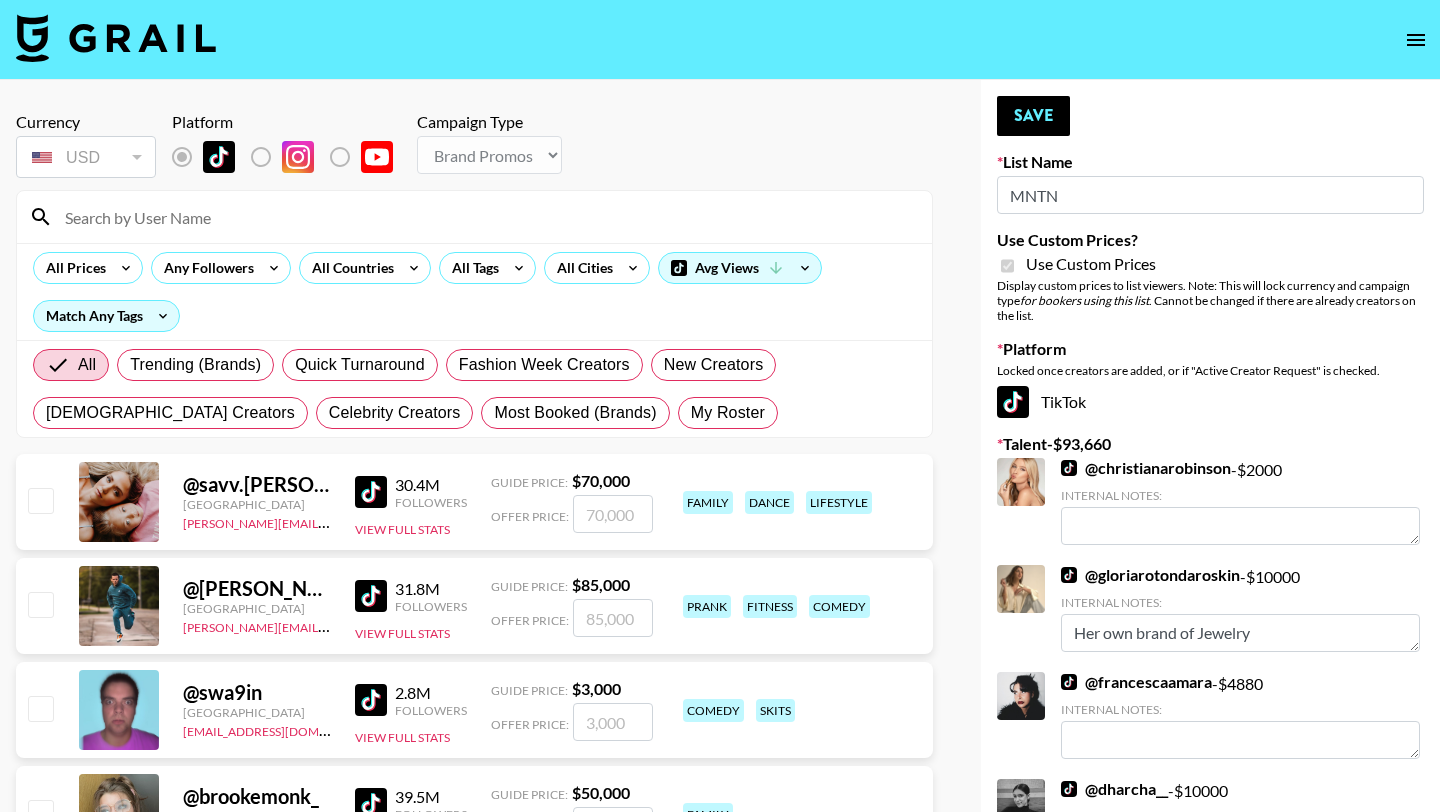 click at bounding box center (486, 217) 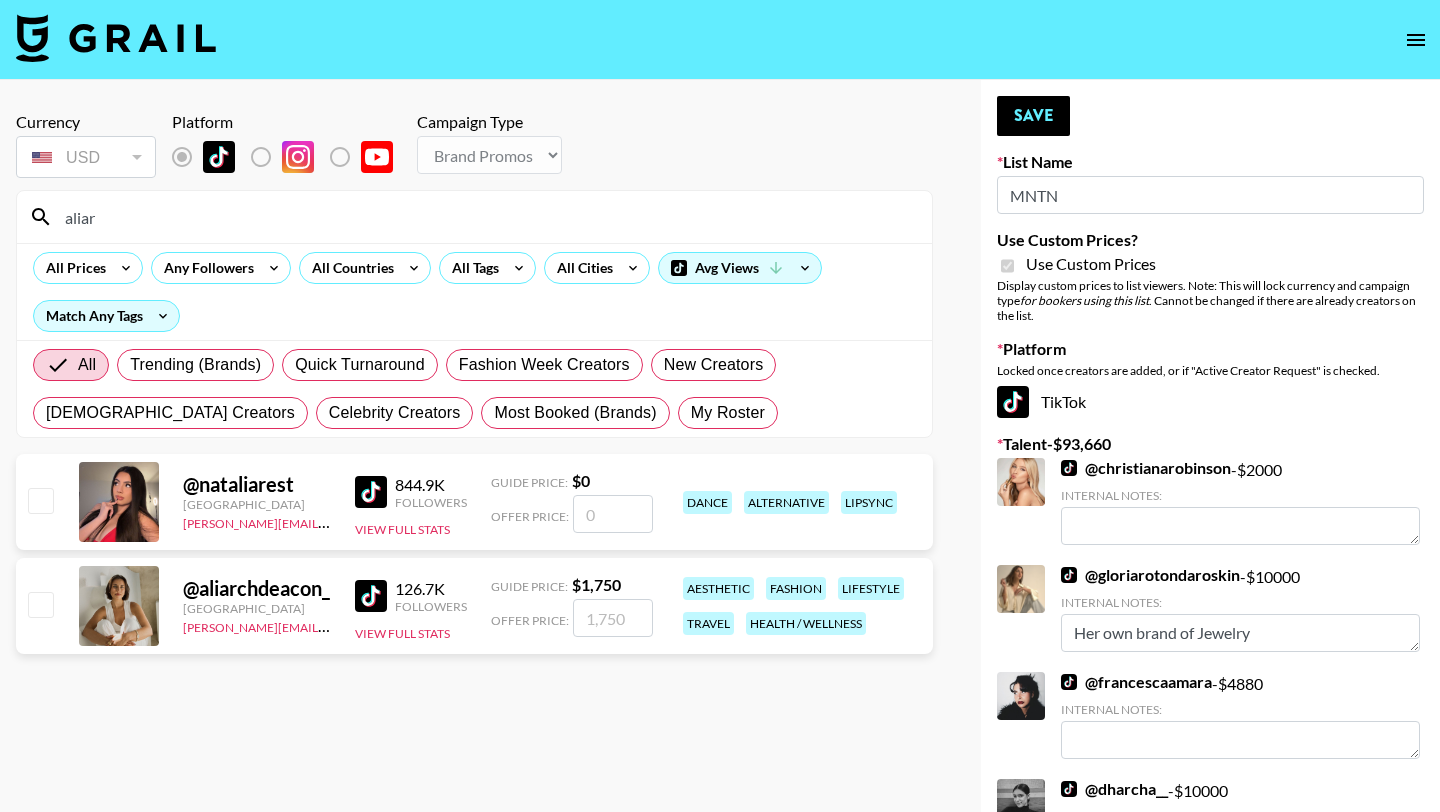 type on "aliar" 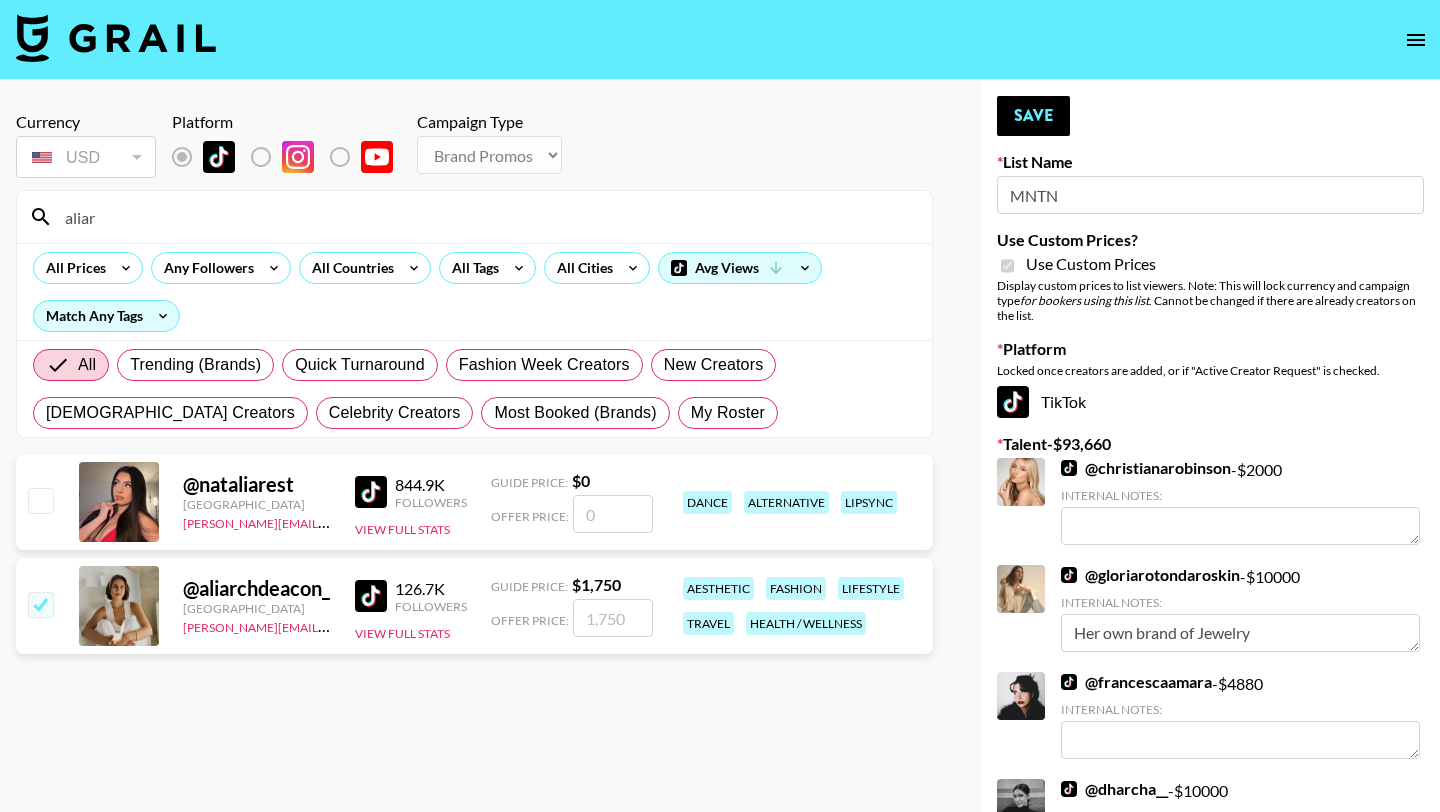 checkbox on "true" 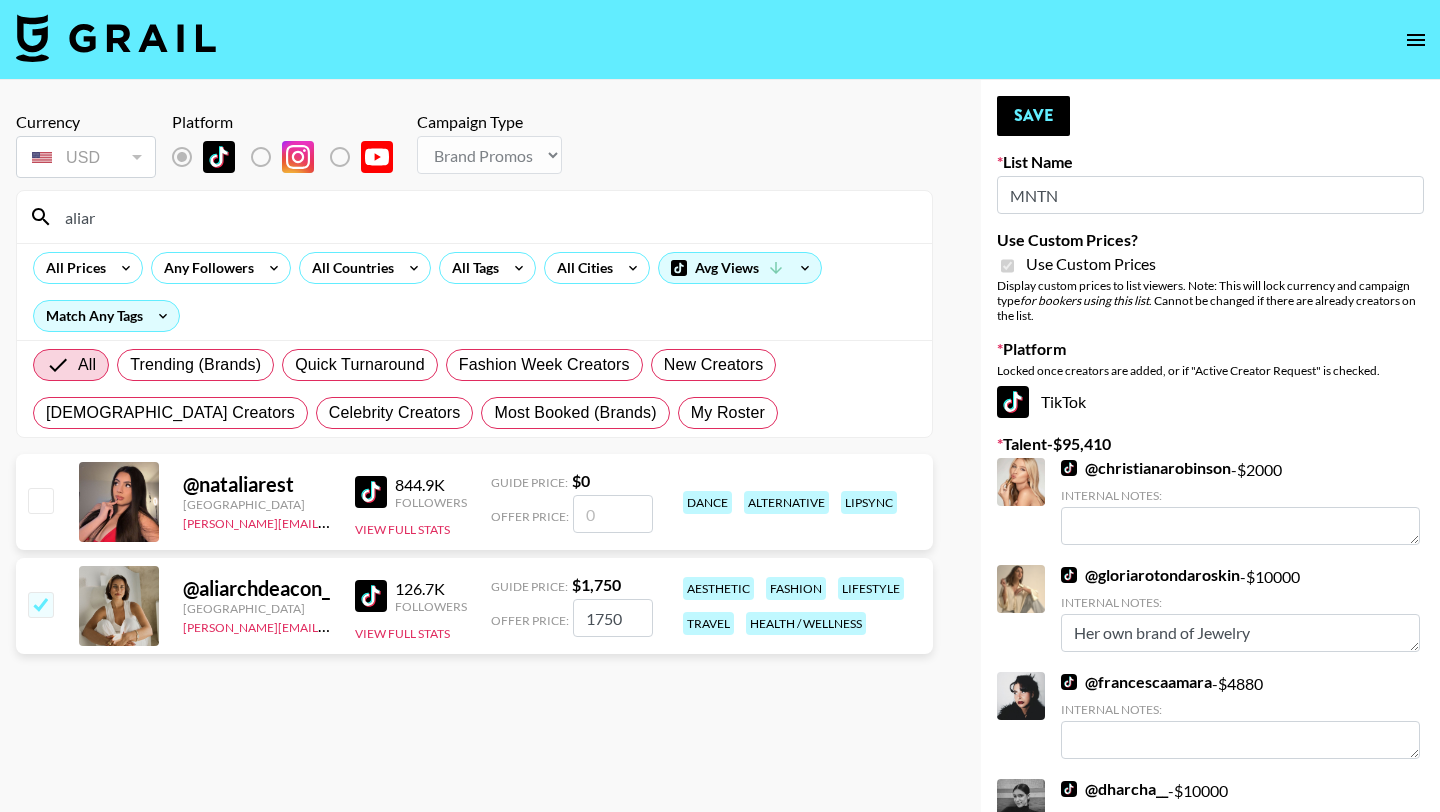 drag, startPoint x: 626, startPoint y: 620, endPoint x: 570, endPoint y: 619, distance: 56.008926 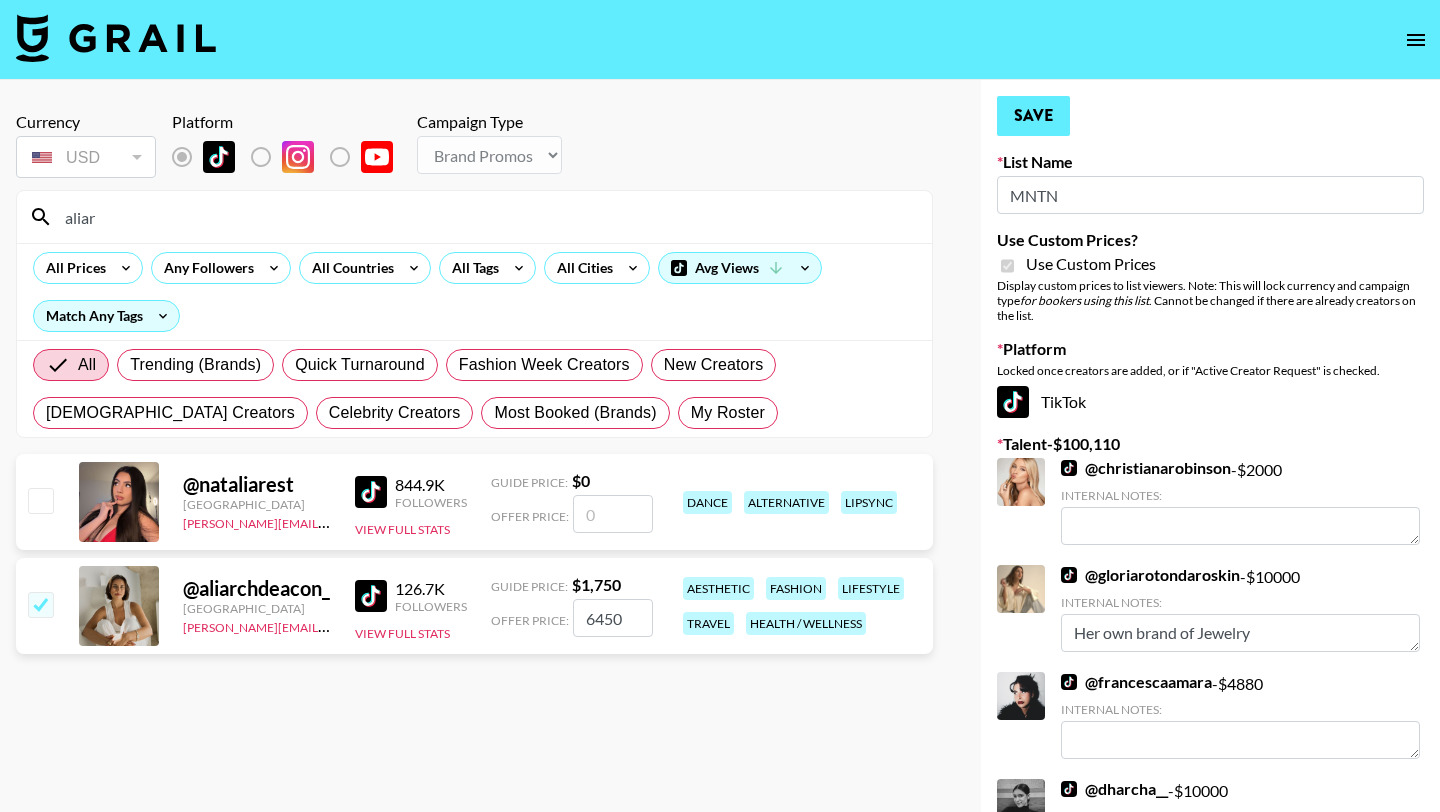 type on "6450" 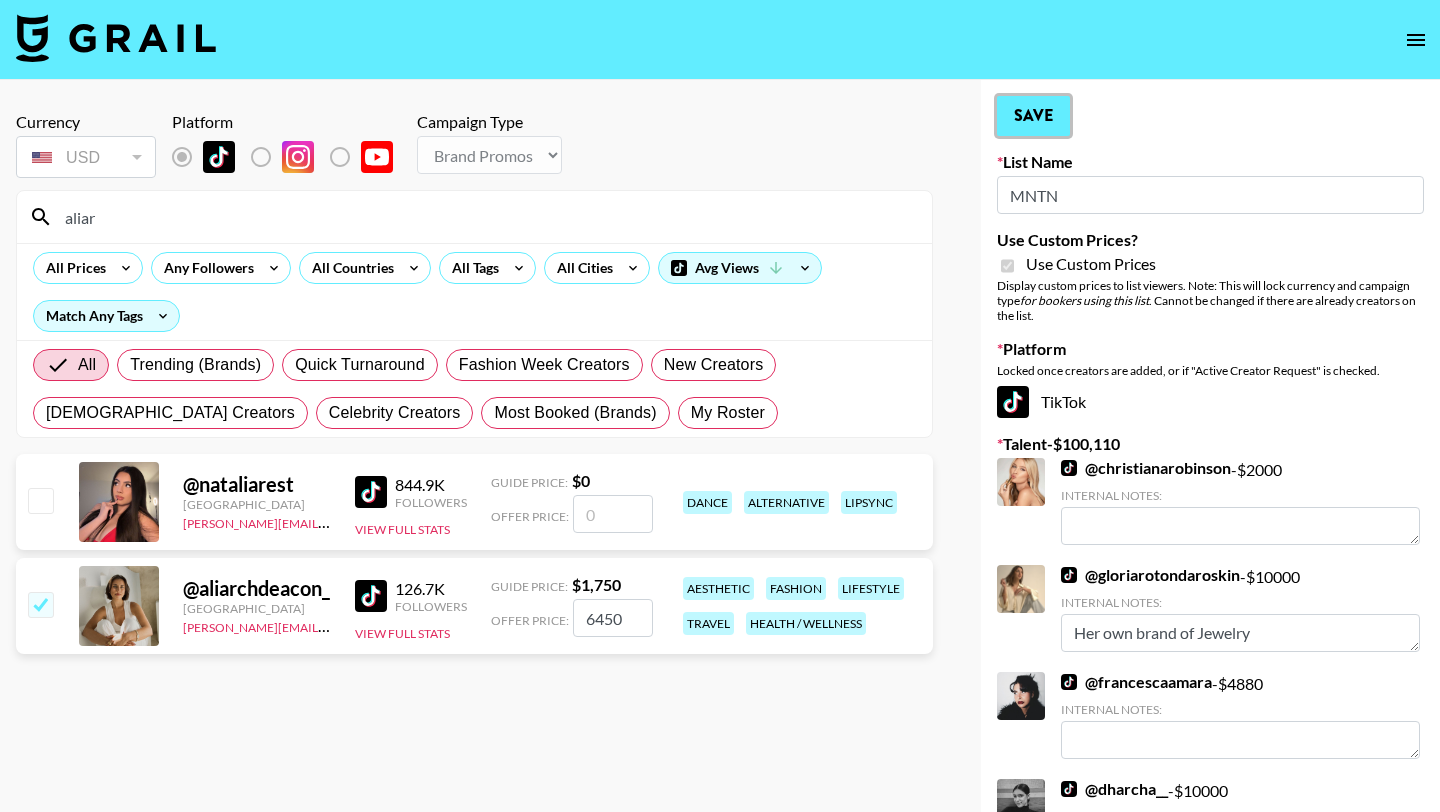 click on "Save" at bounding box center [1033, 116] 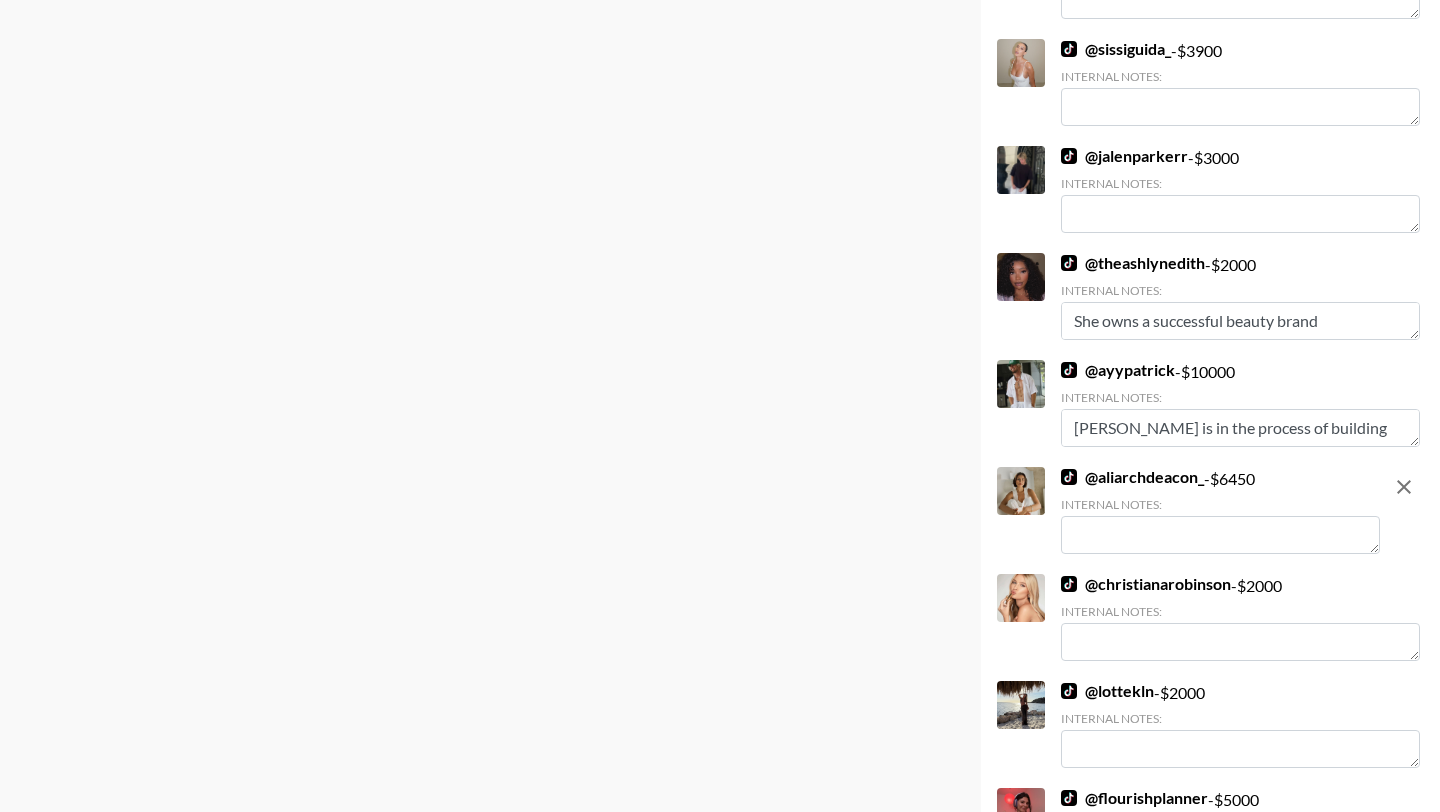 scroll, scrollTop: 945, scrollLeft: 0, axis: vertical 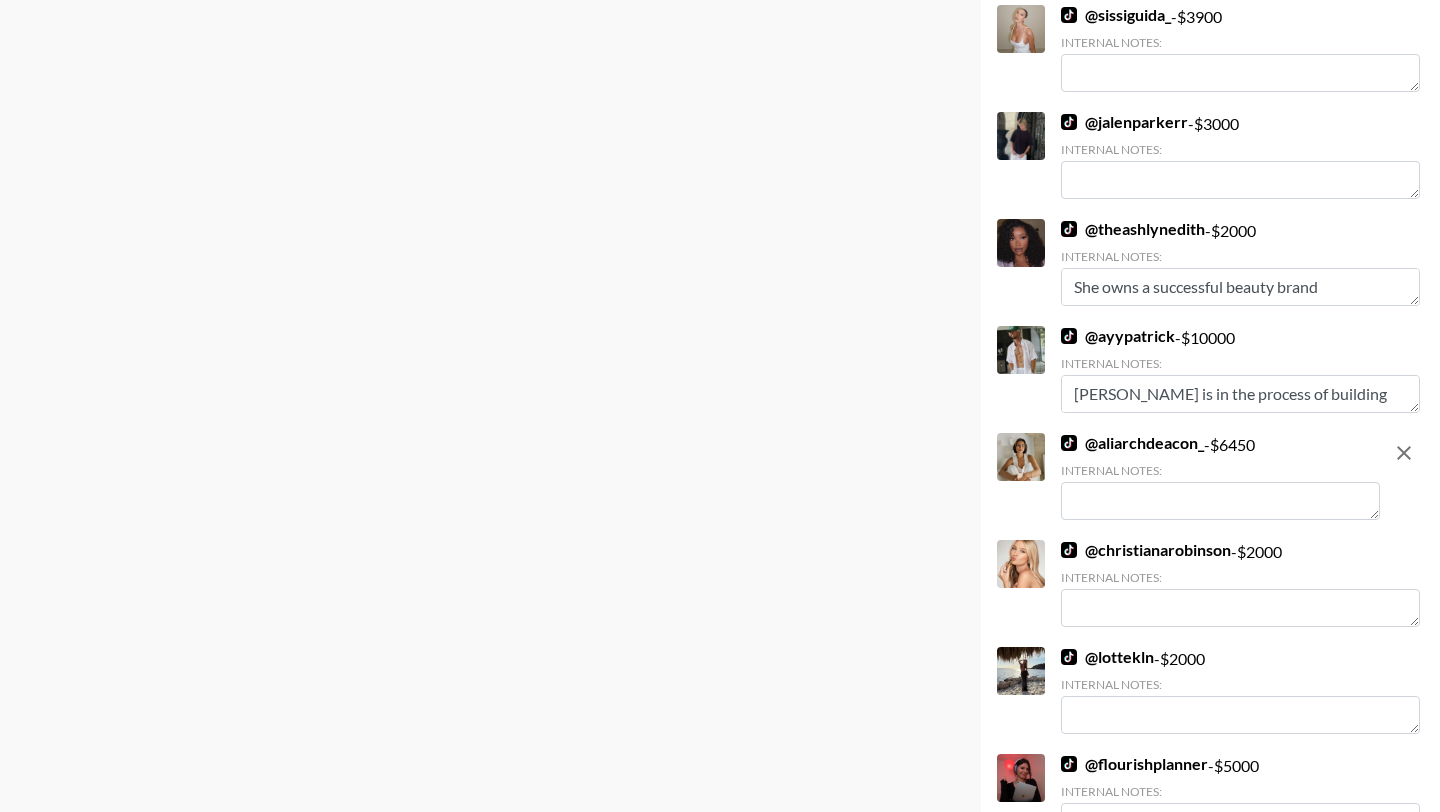 click at bounding box center (1220, 501) 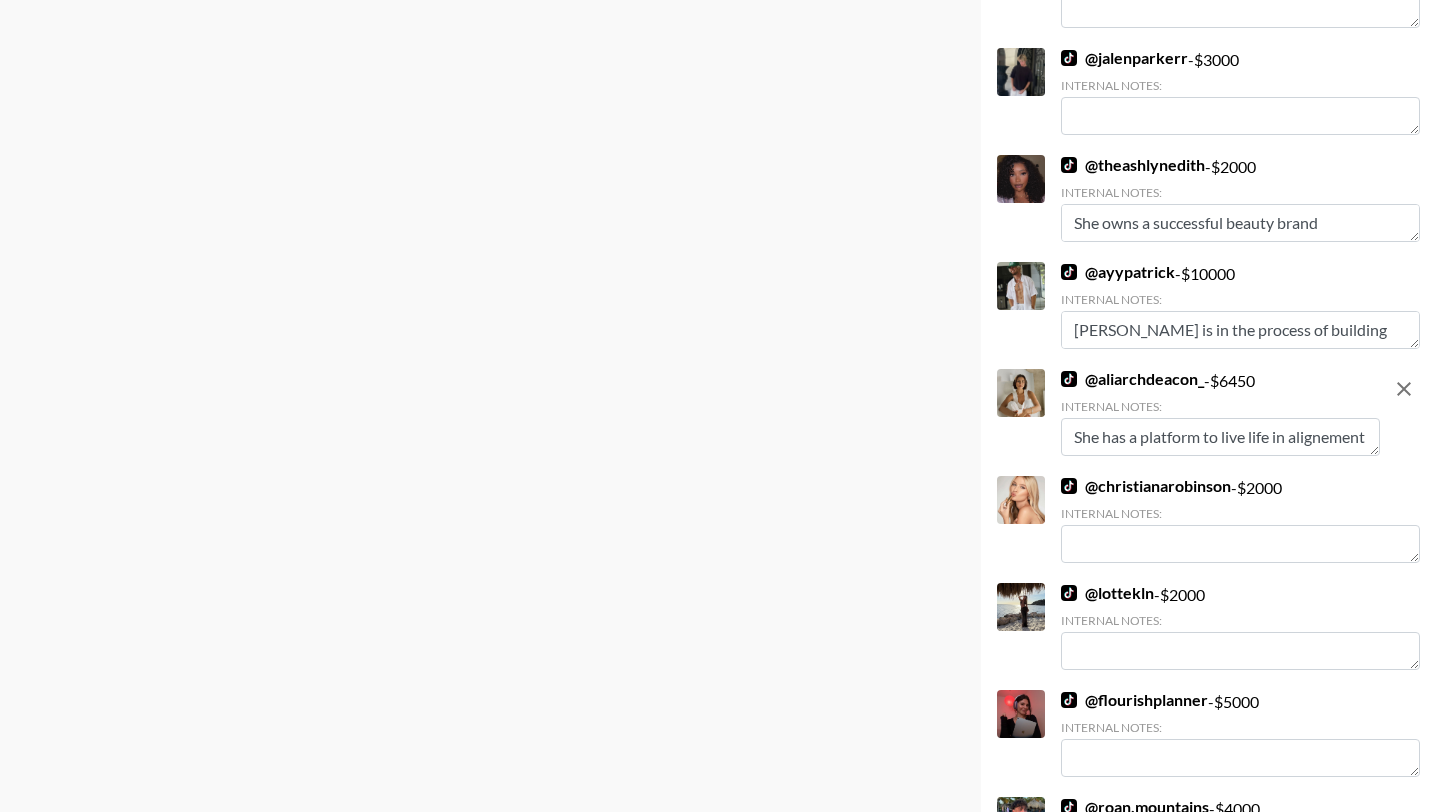 scroll, scrollTop: 15, scrollLeft: 0, axis: vertical 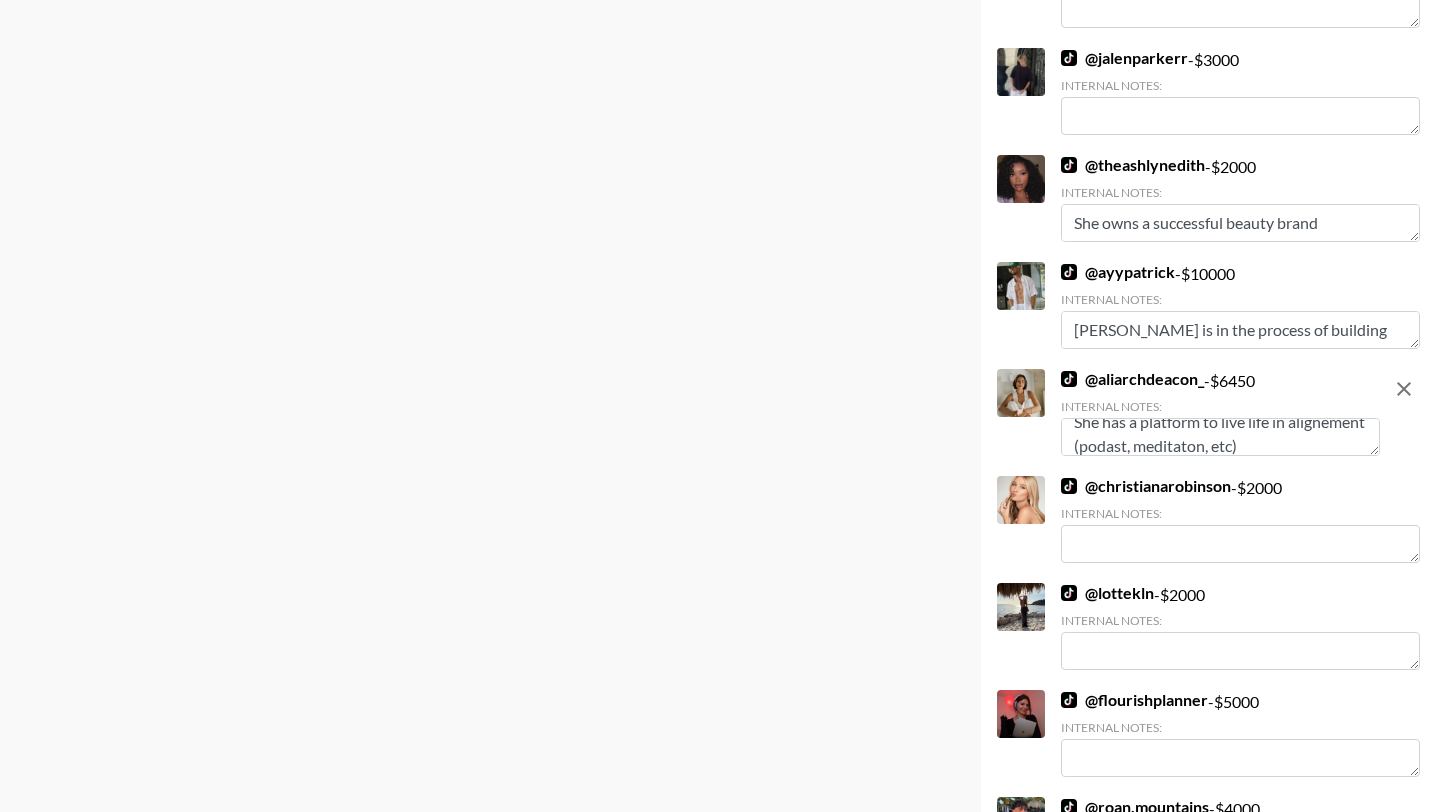 click on "She has a platform to live life in alignement (podast, meditaton, etc)" at bounding box center [1220, 437] 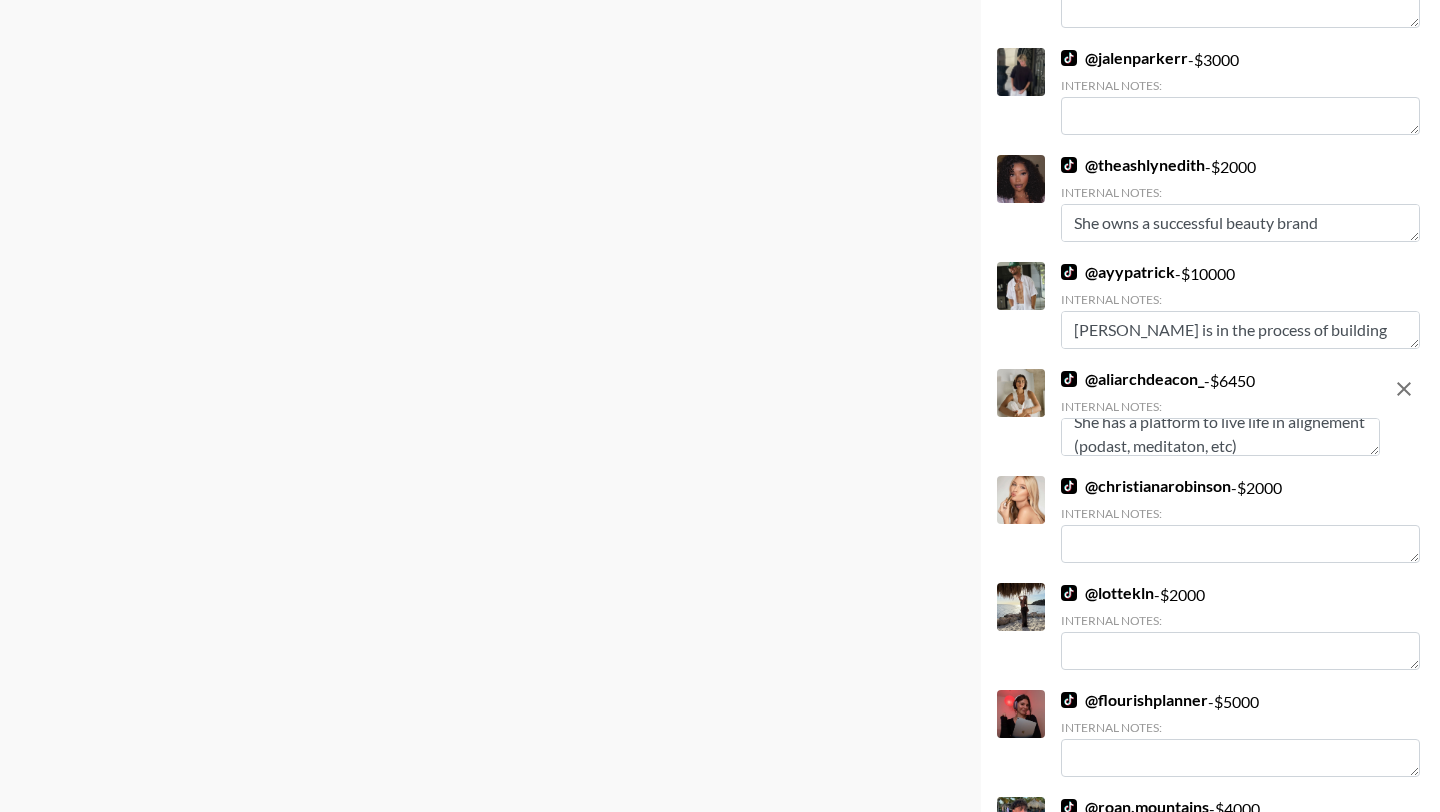 click on "She has a platform to live life in alignement (podast, meditaton, etc)" at bounding box center (1220, 437) 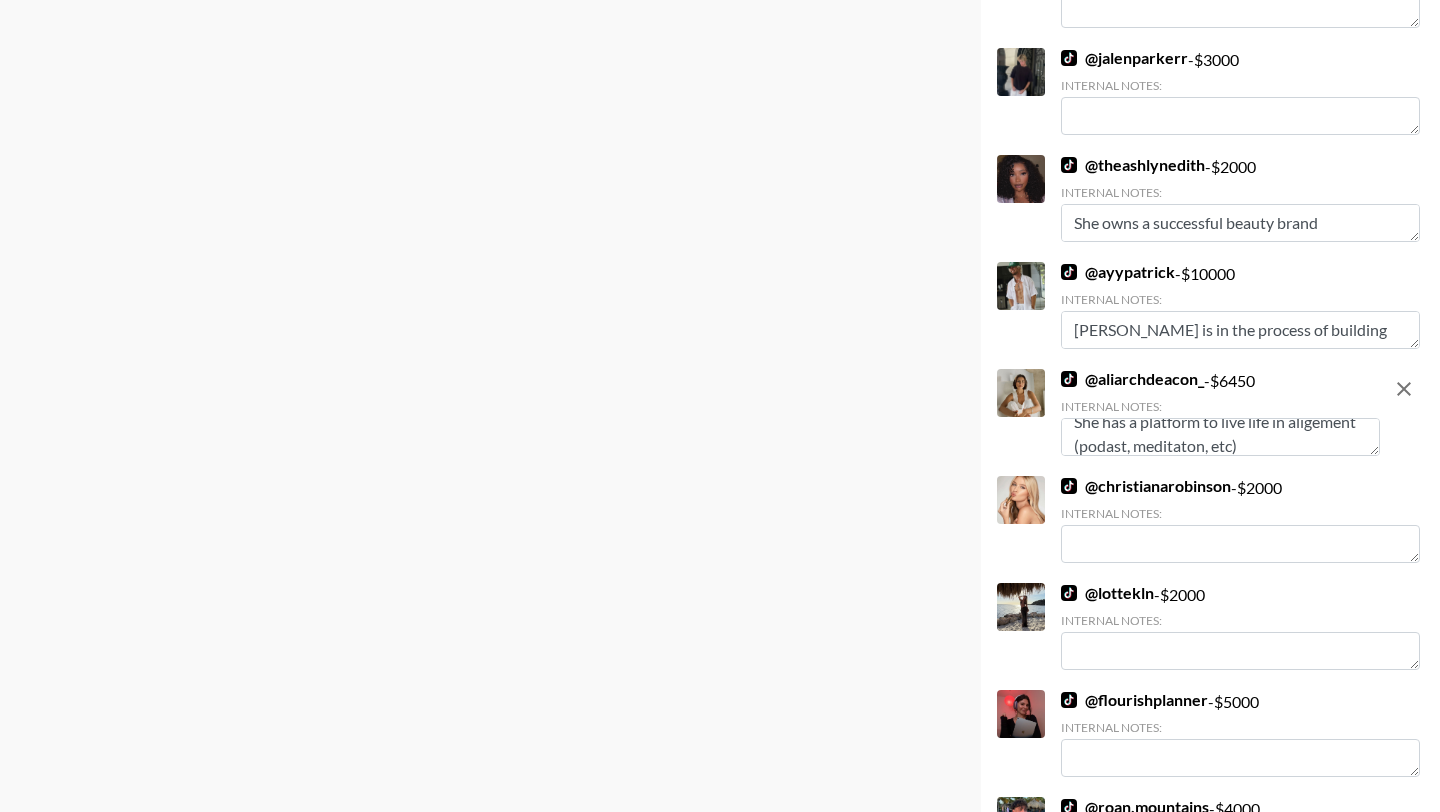 scroll, scrollTop: 8, scrollLeft: 0, axis: vertical 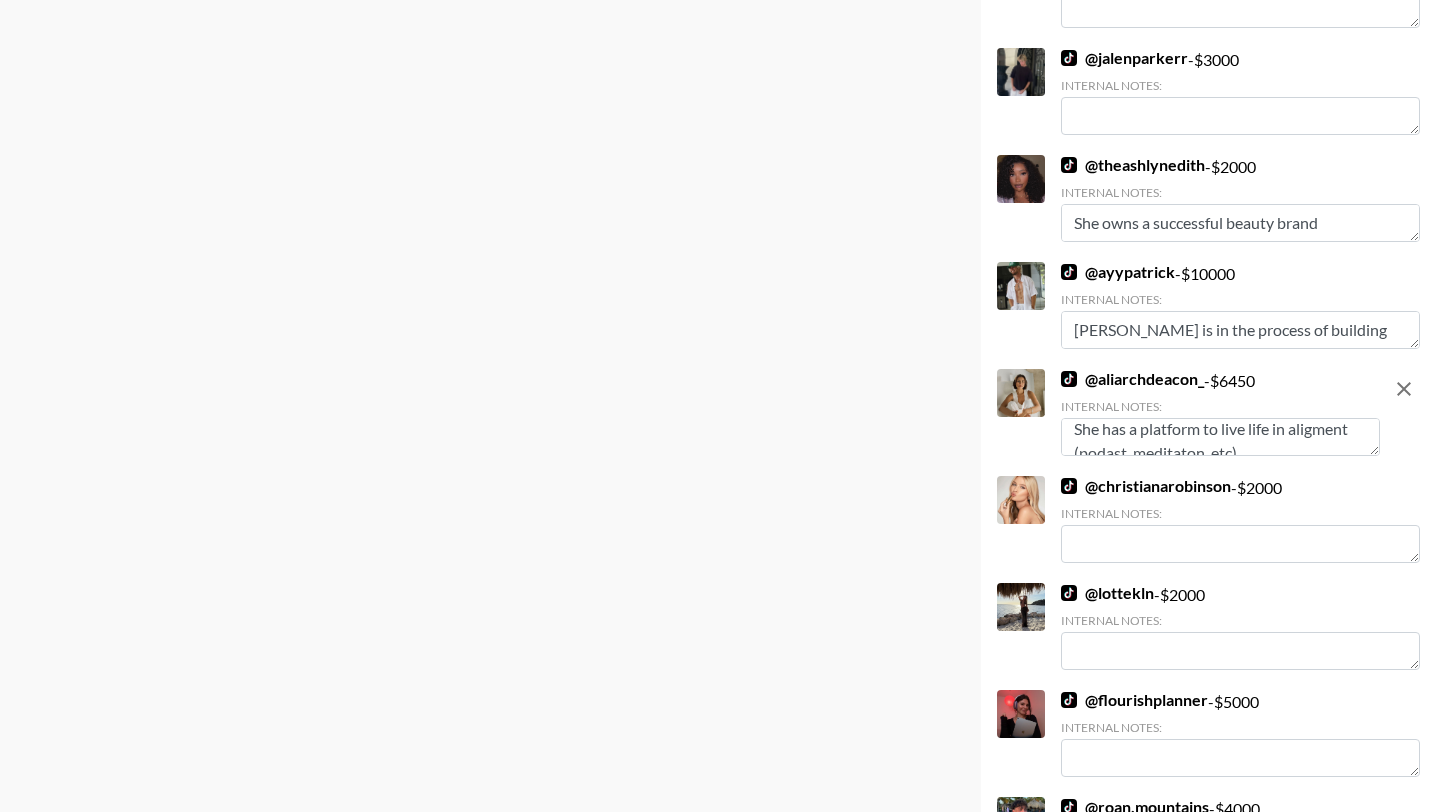click on "She has a platform to live life in aligment (podast, meditaton, etc)" at bounding box center (1220, 437) 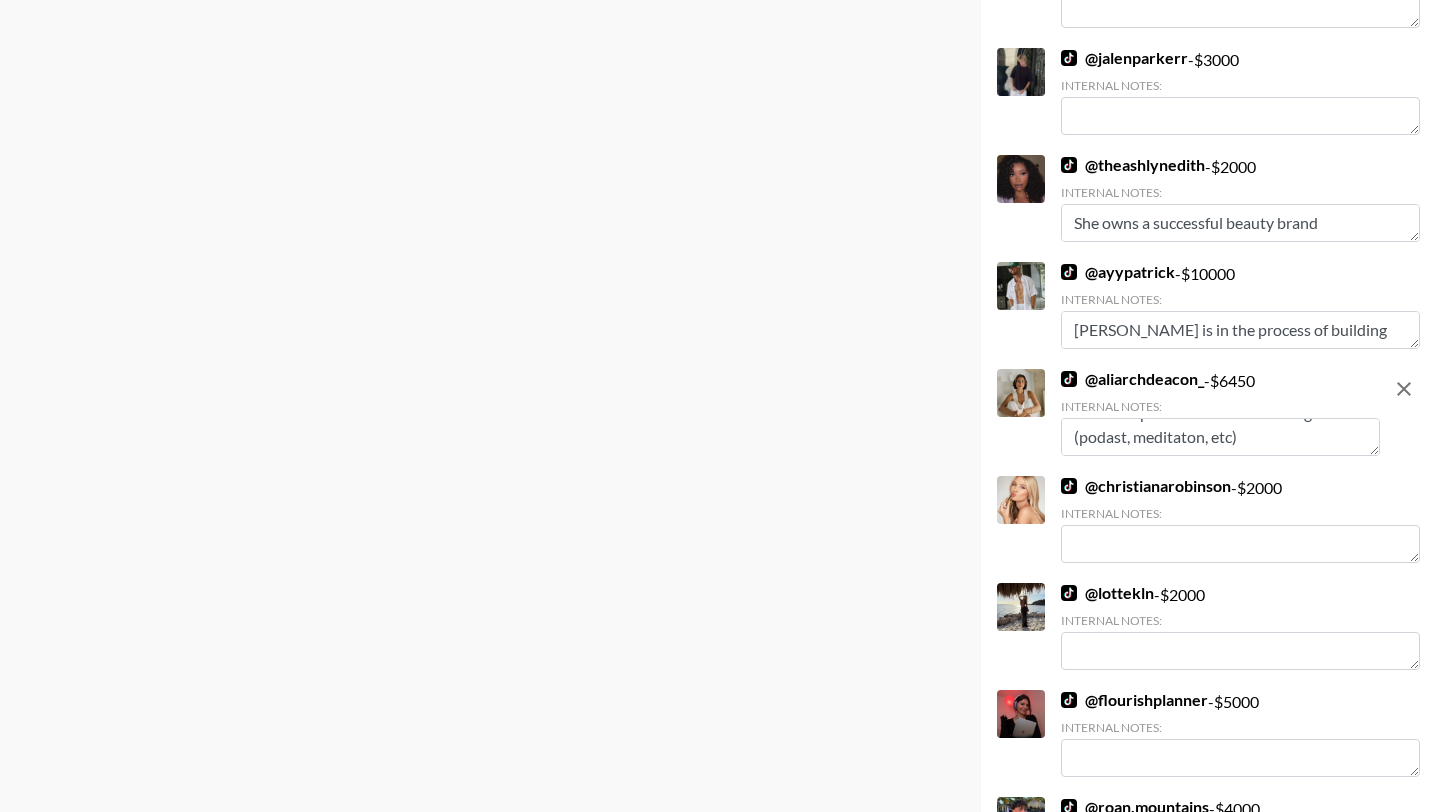 click on "She has a platform to live life in aligment (podast, meditaton, etc)" at bounding box center (1220, 437) 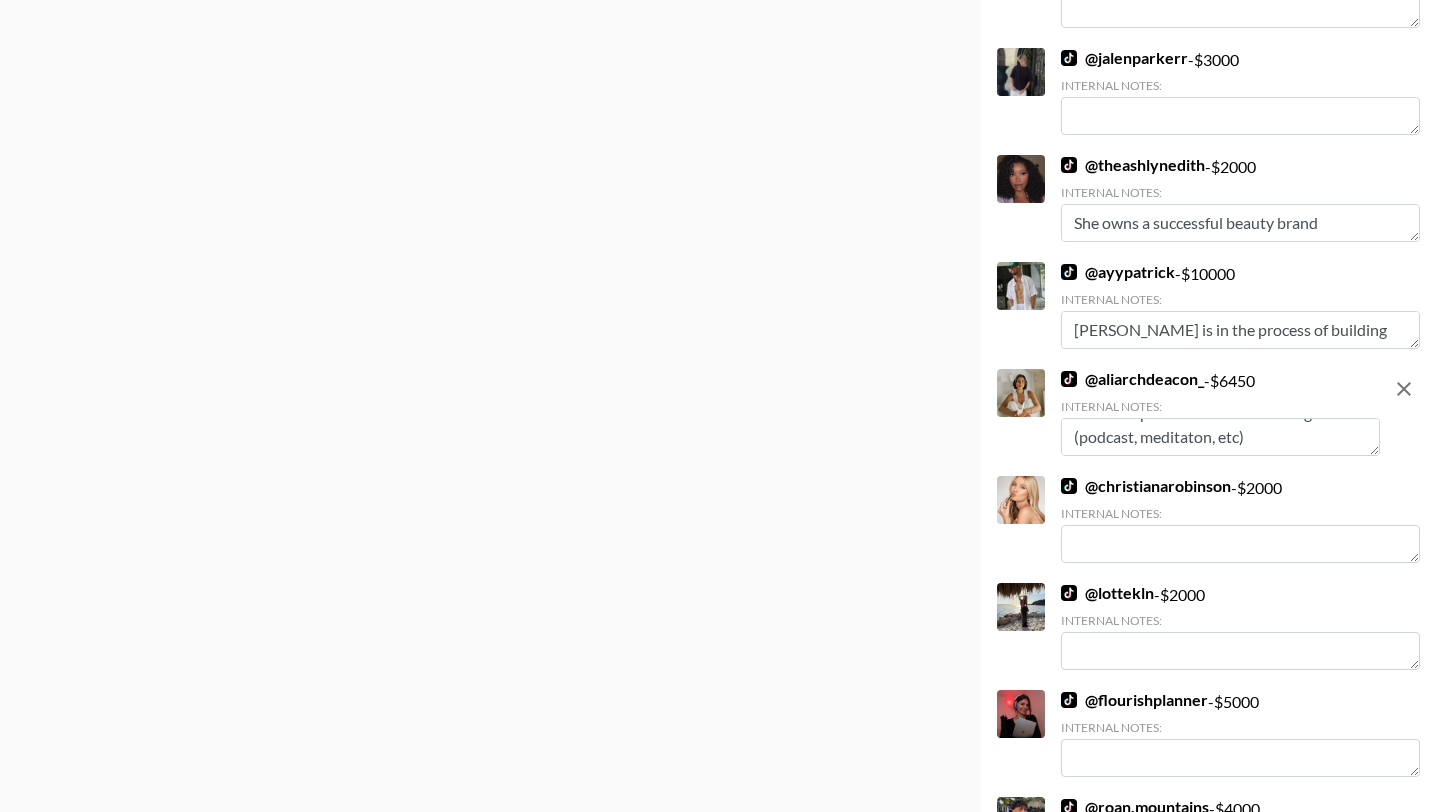 click on "She has a platform to live life in aligment (podcast, meditaton, etc)" at bounding box center [1220, 437] 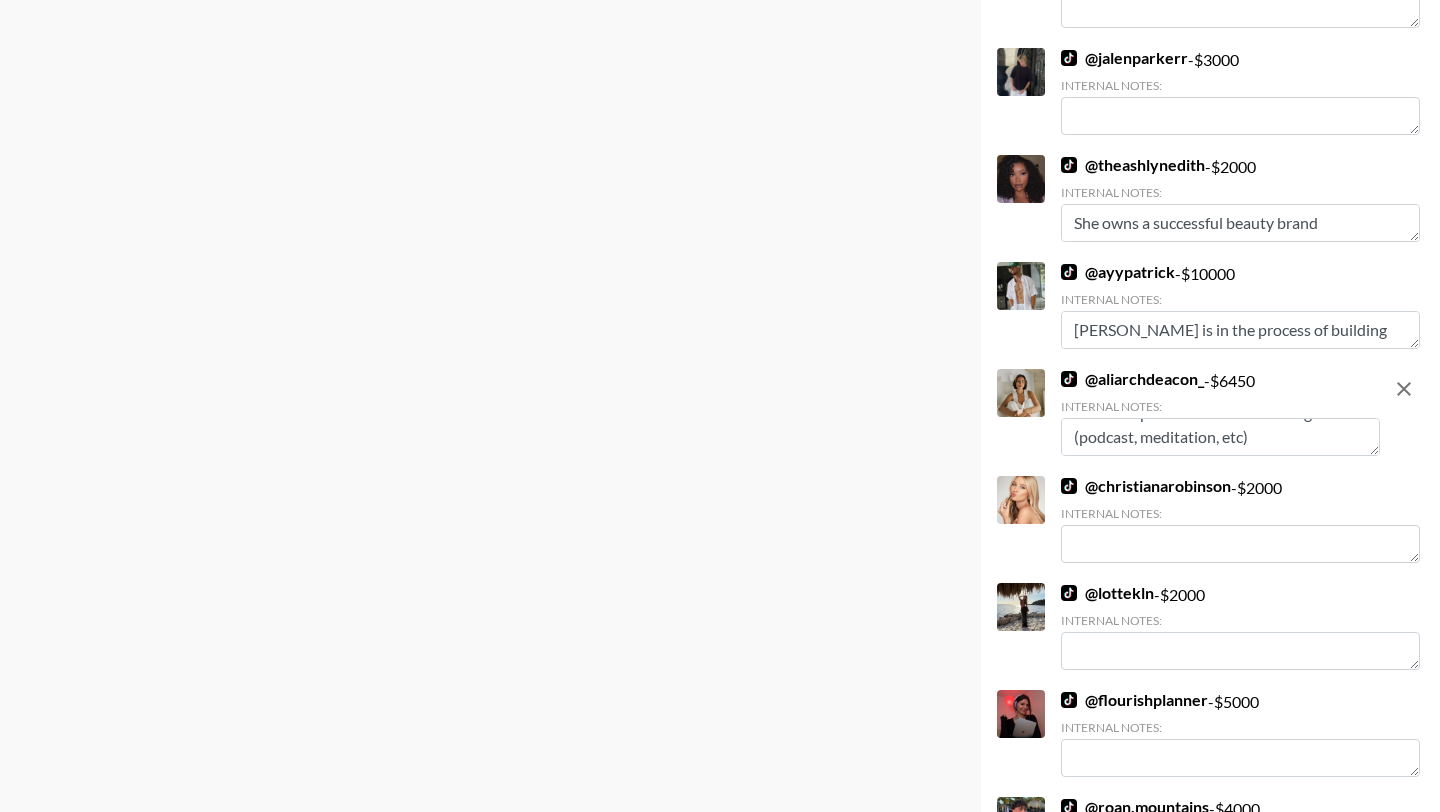 click on "She has a platform to live life in aligment (podcast, meditation, etc)" at bounding box center (1220, 437) 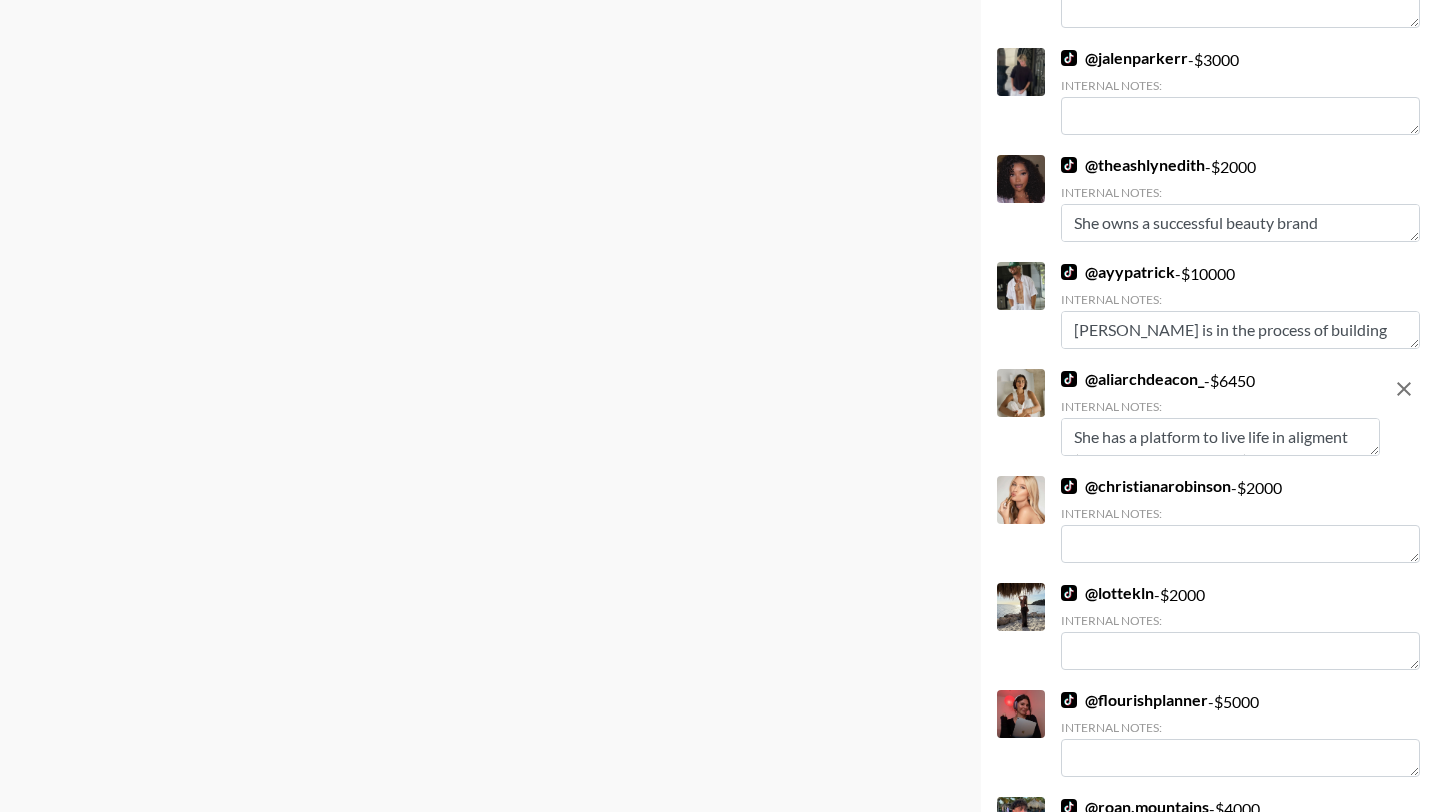 click on "She has a platform to live life in aligment (podcast, meditation, etc)" at bounding box center [1220, 437] 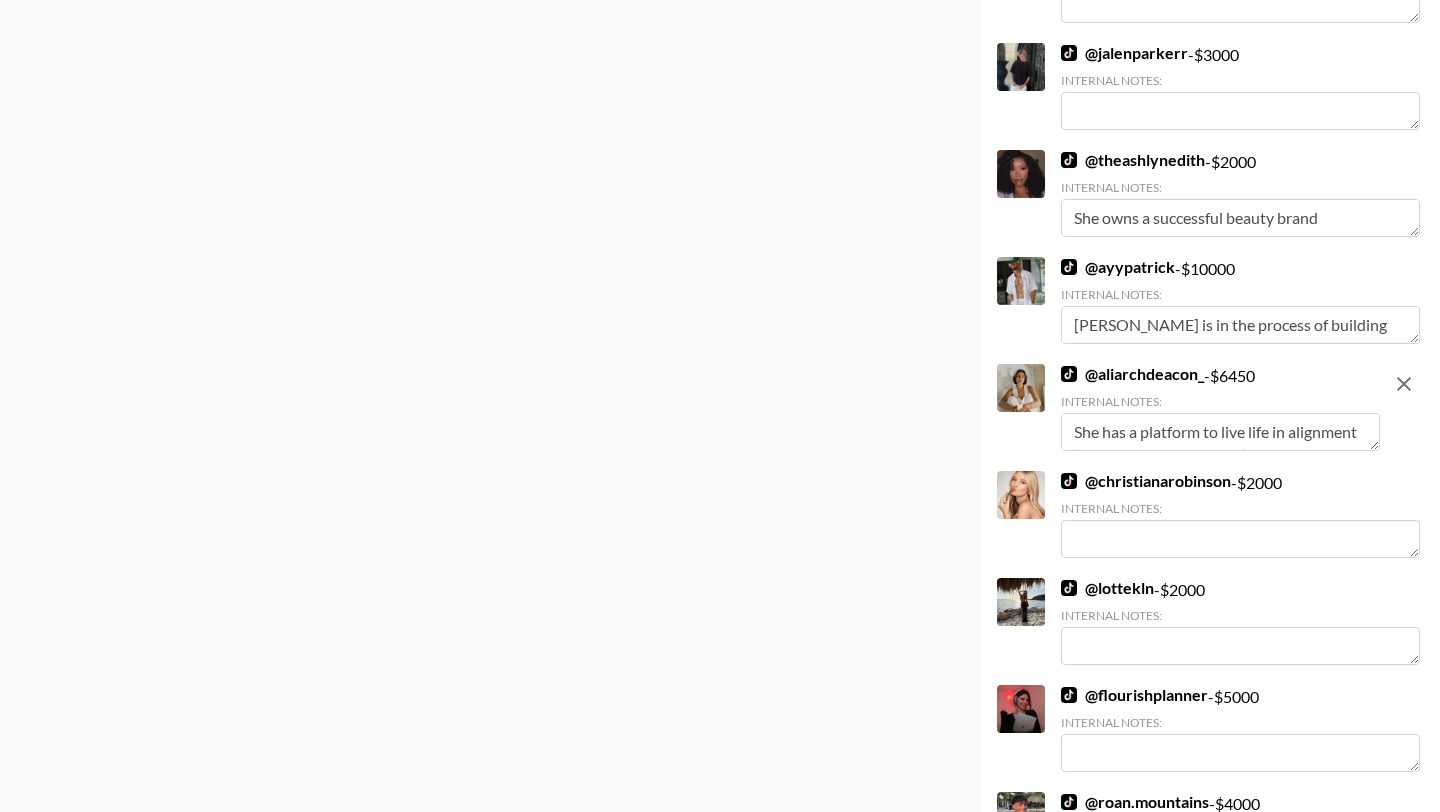 scroll, scrollTop: 940, scrollLeft: 0, axis: vertical 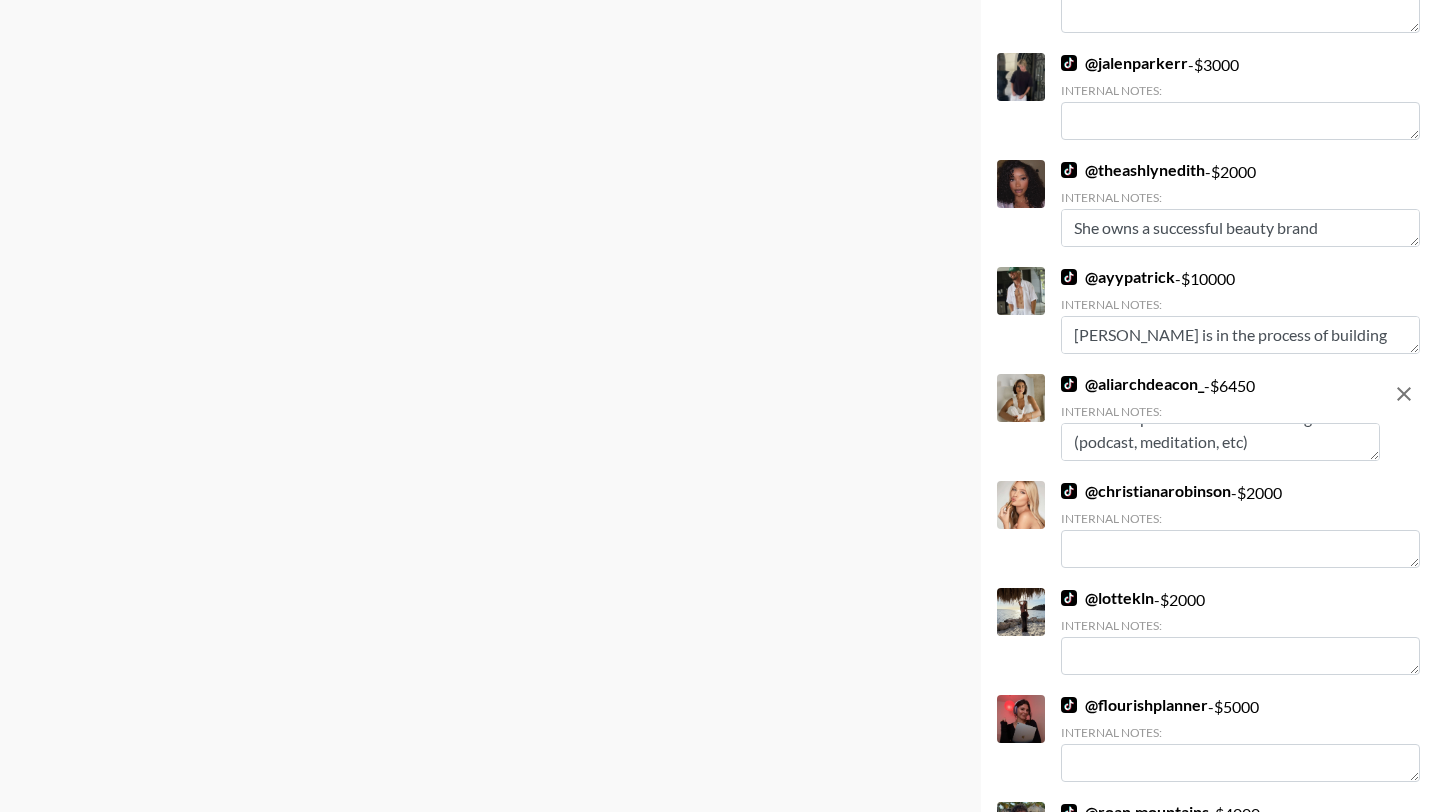 click on "She has a platform to live life in alignment (podcast, meditation, etc)" at bounding box center (1220, 442) 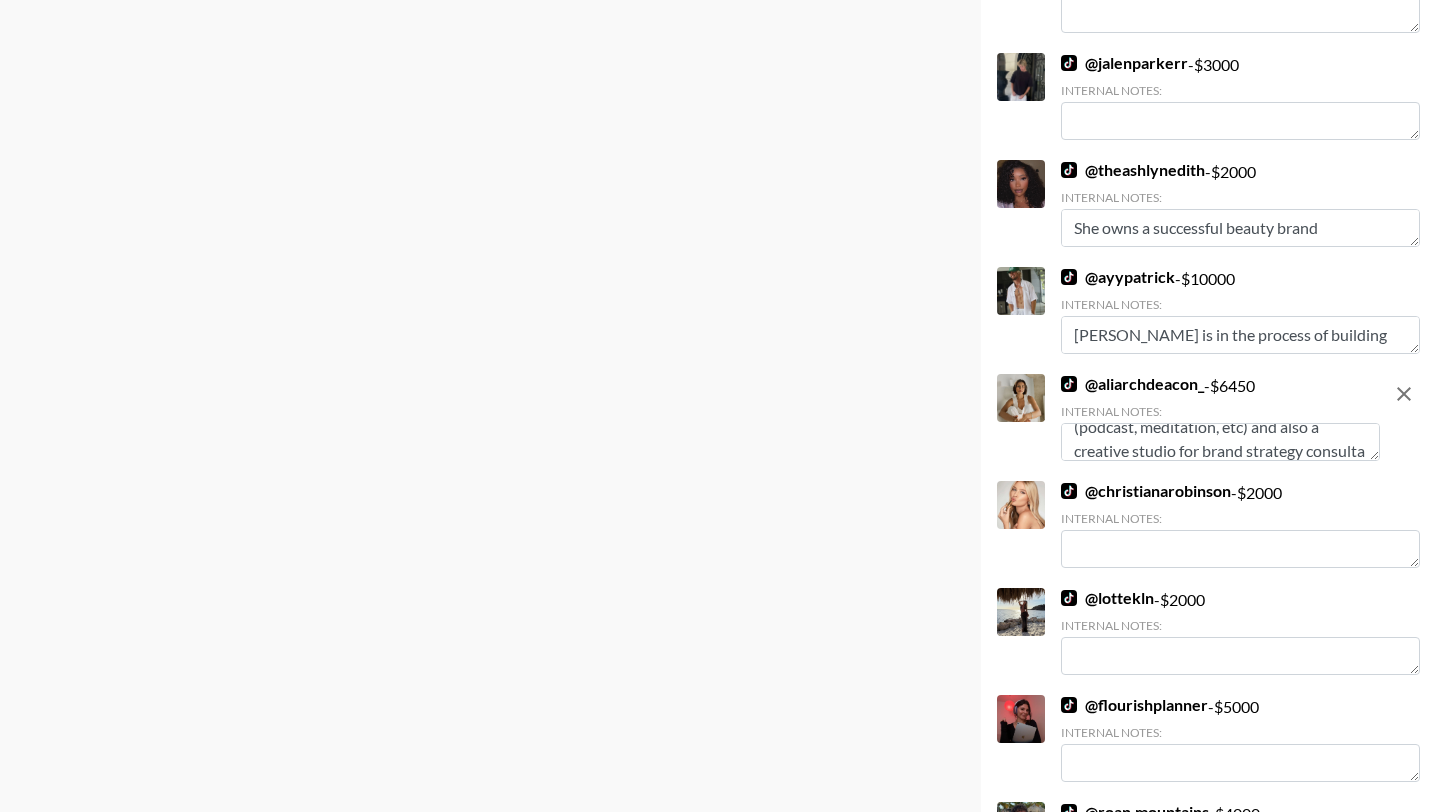 scroll, scrollTop: 63, scrollLeft: 0, axis: vertical 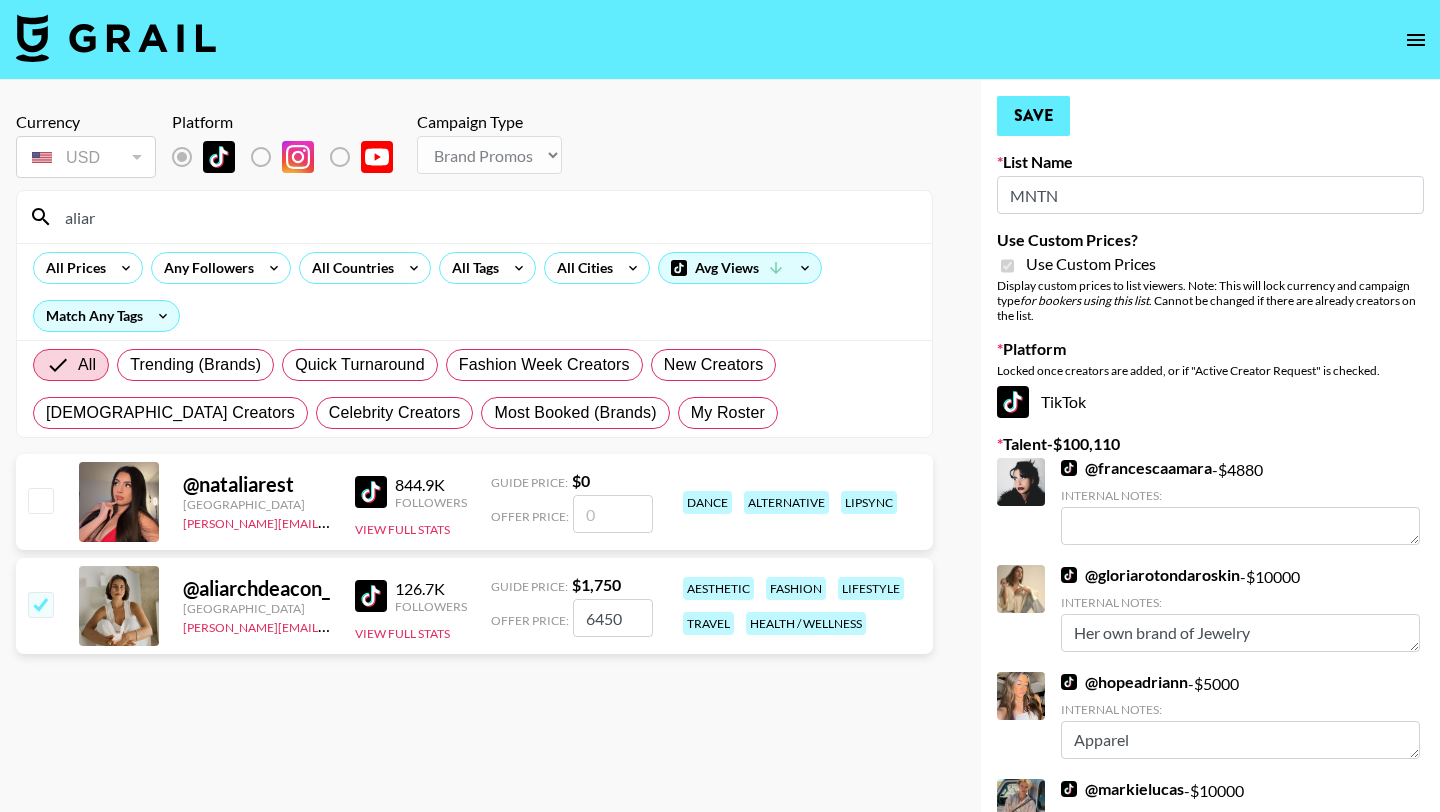 type on "She has a platform to live life in alignment (podcast, meditation, etc) and also a creative studio for brand strategy consultations." 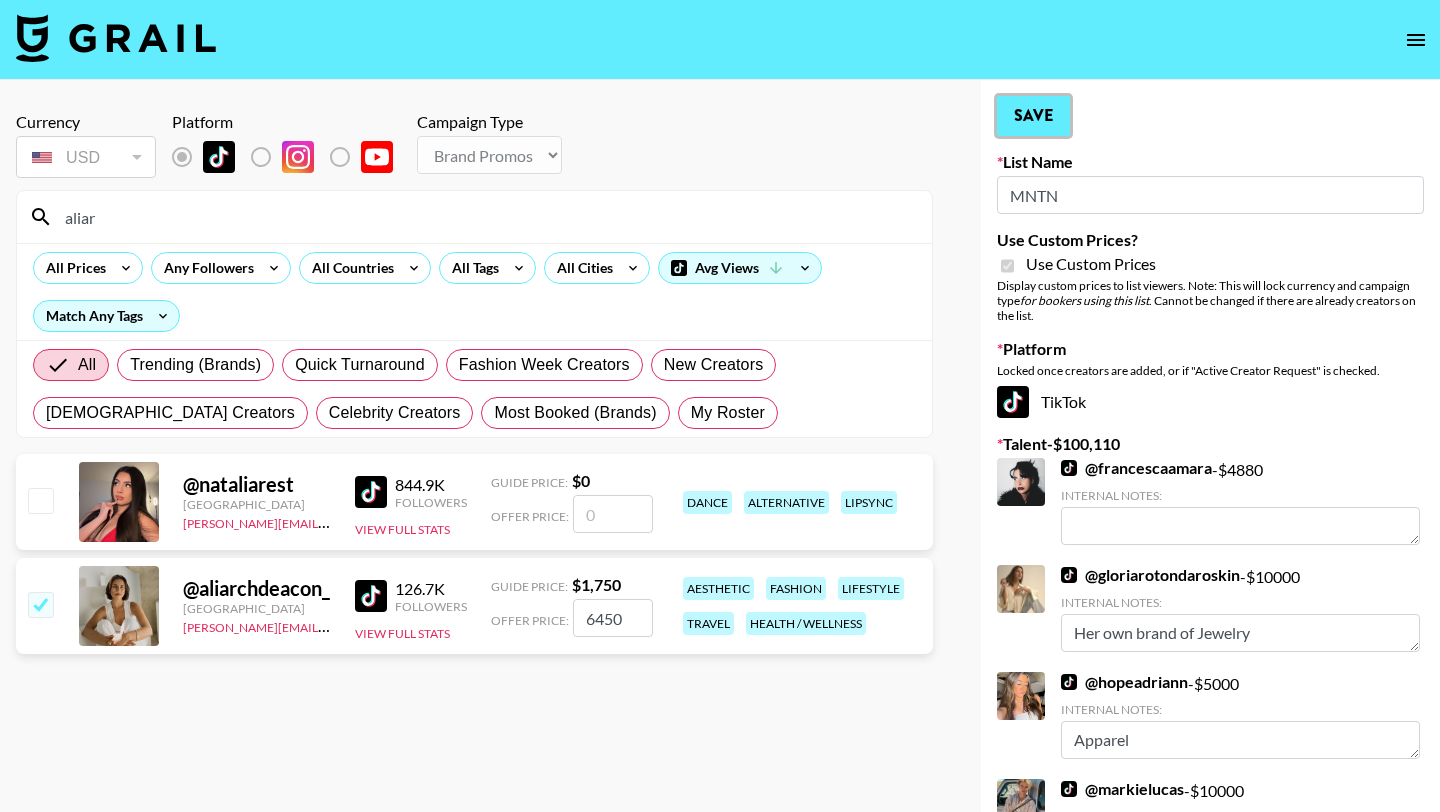 click on "Save" at bounding box center [1033, 116] 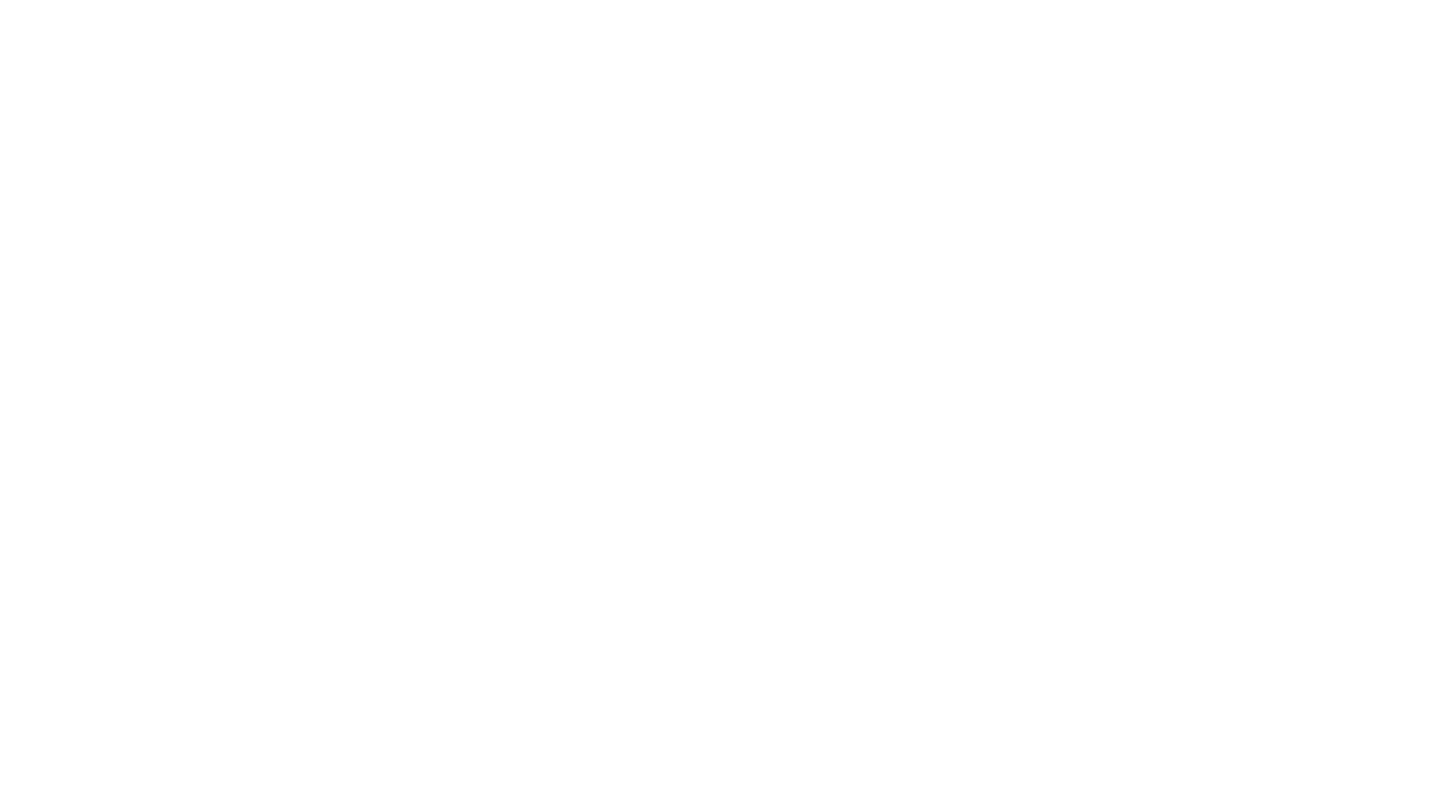 scroll, scrollTop: 0, scrollLeft: 0, axis: both 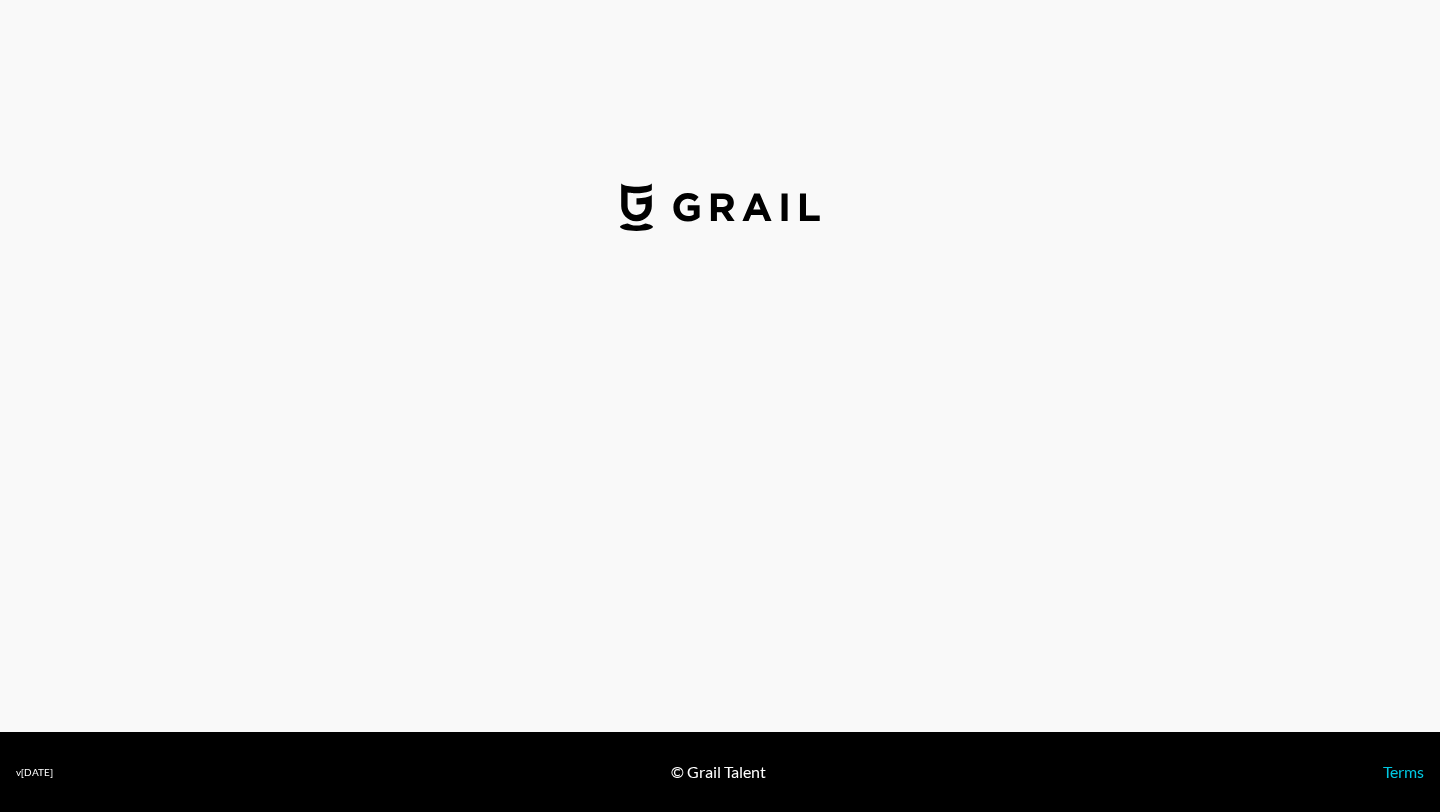 select on "USD" 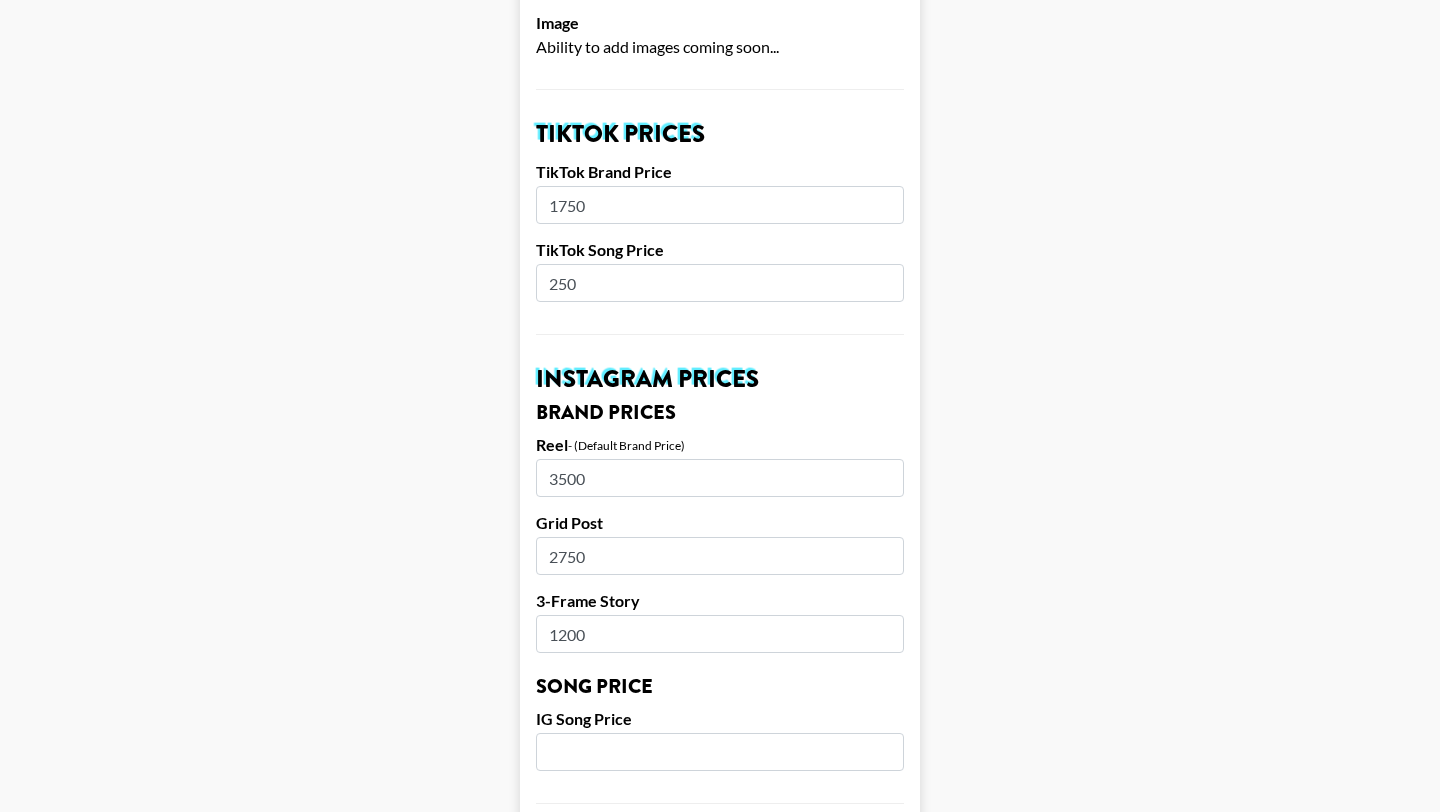 scroll, scrollTop: 657, scrollLeft: 0, axis: vertical 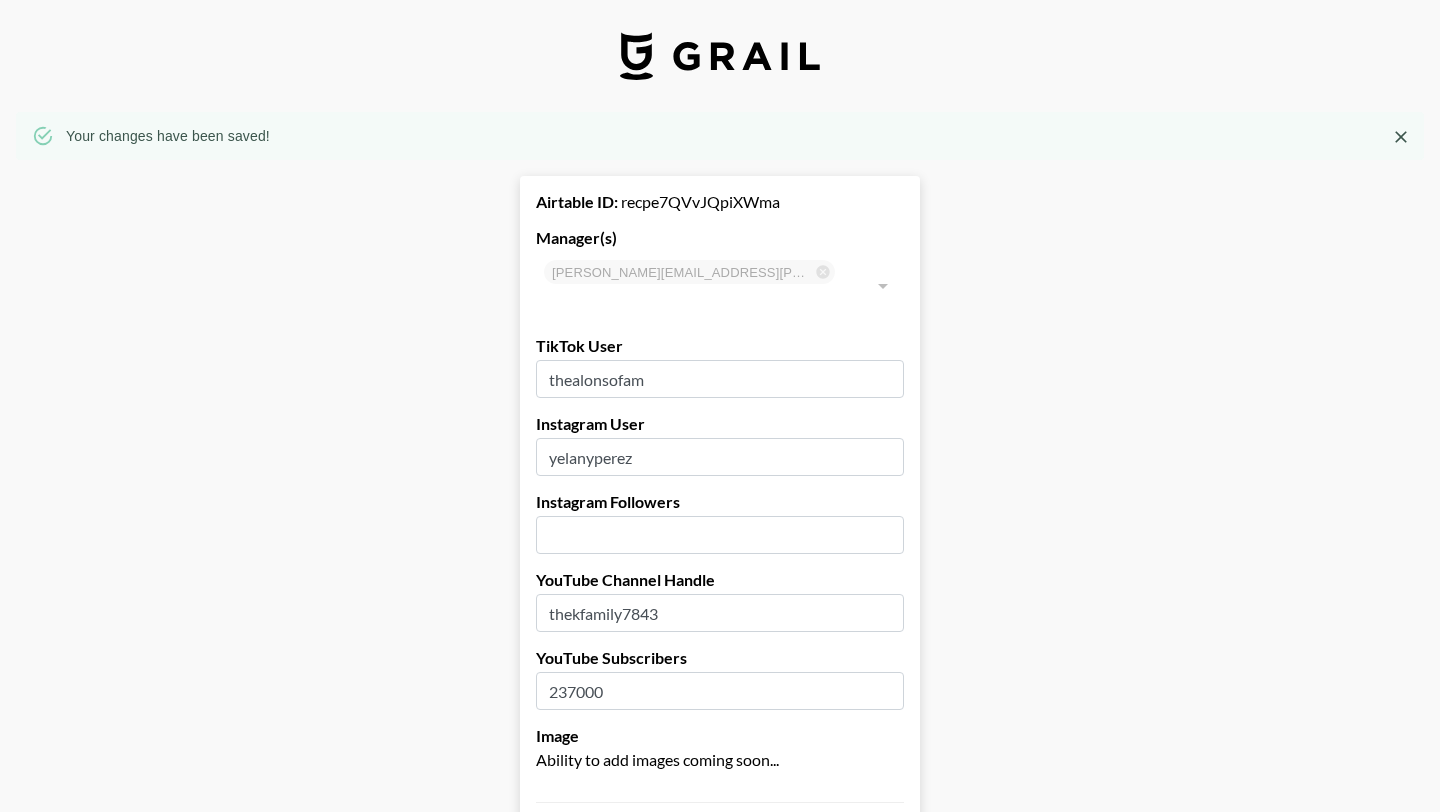 select on "USD" 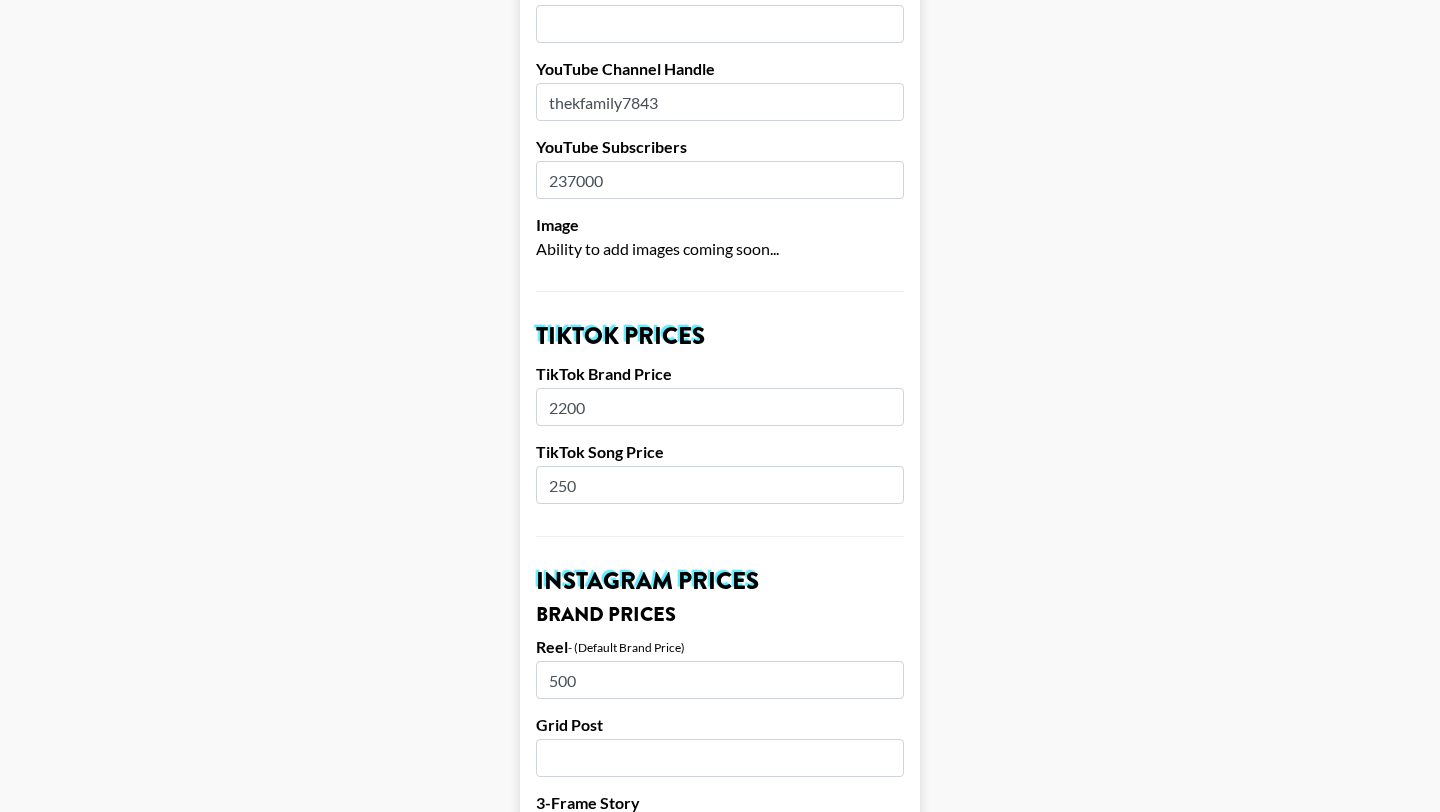 scroll, scrollTop: 0, scrollLeft: 0, axis: both 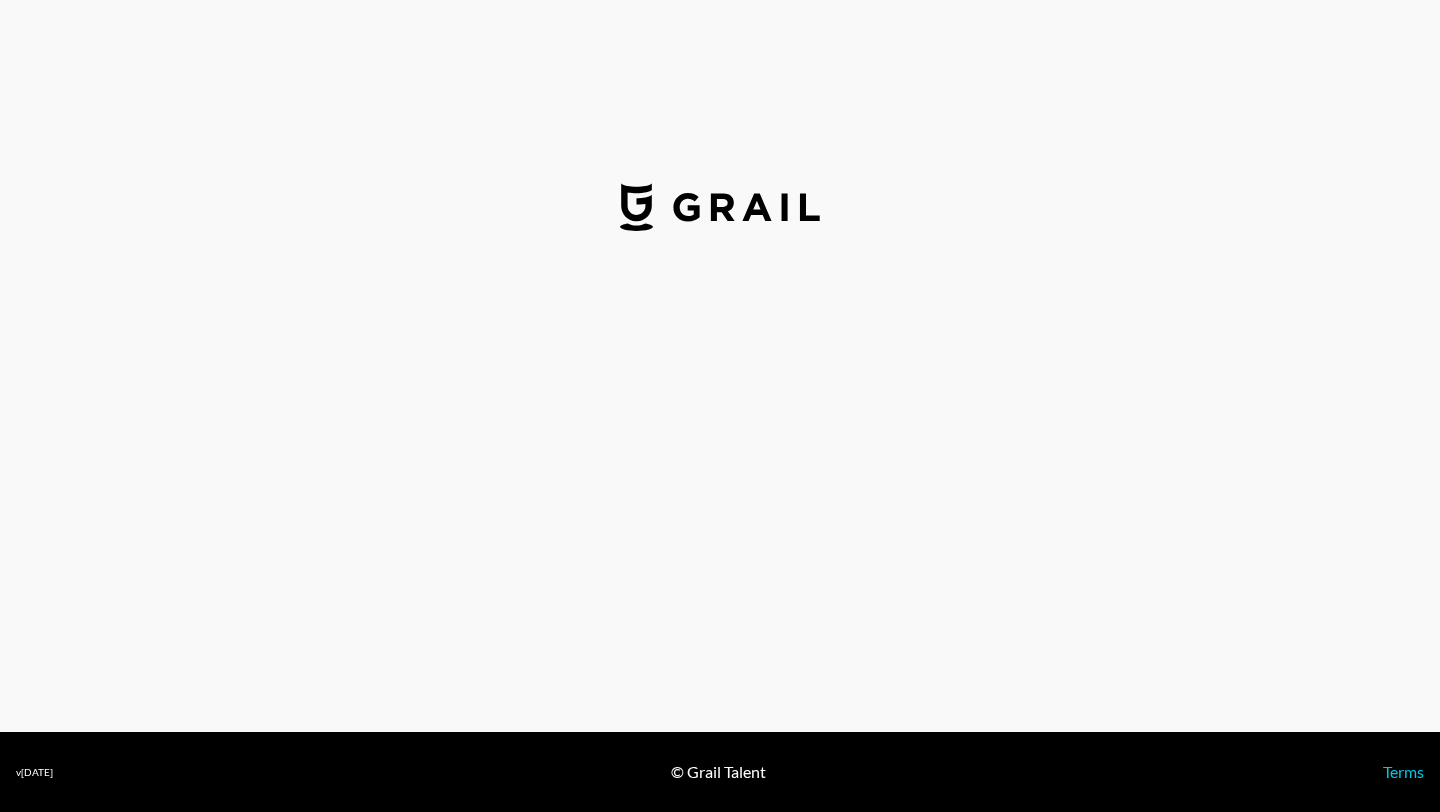select on "USD" 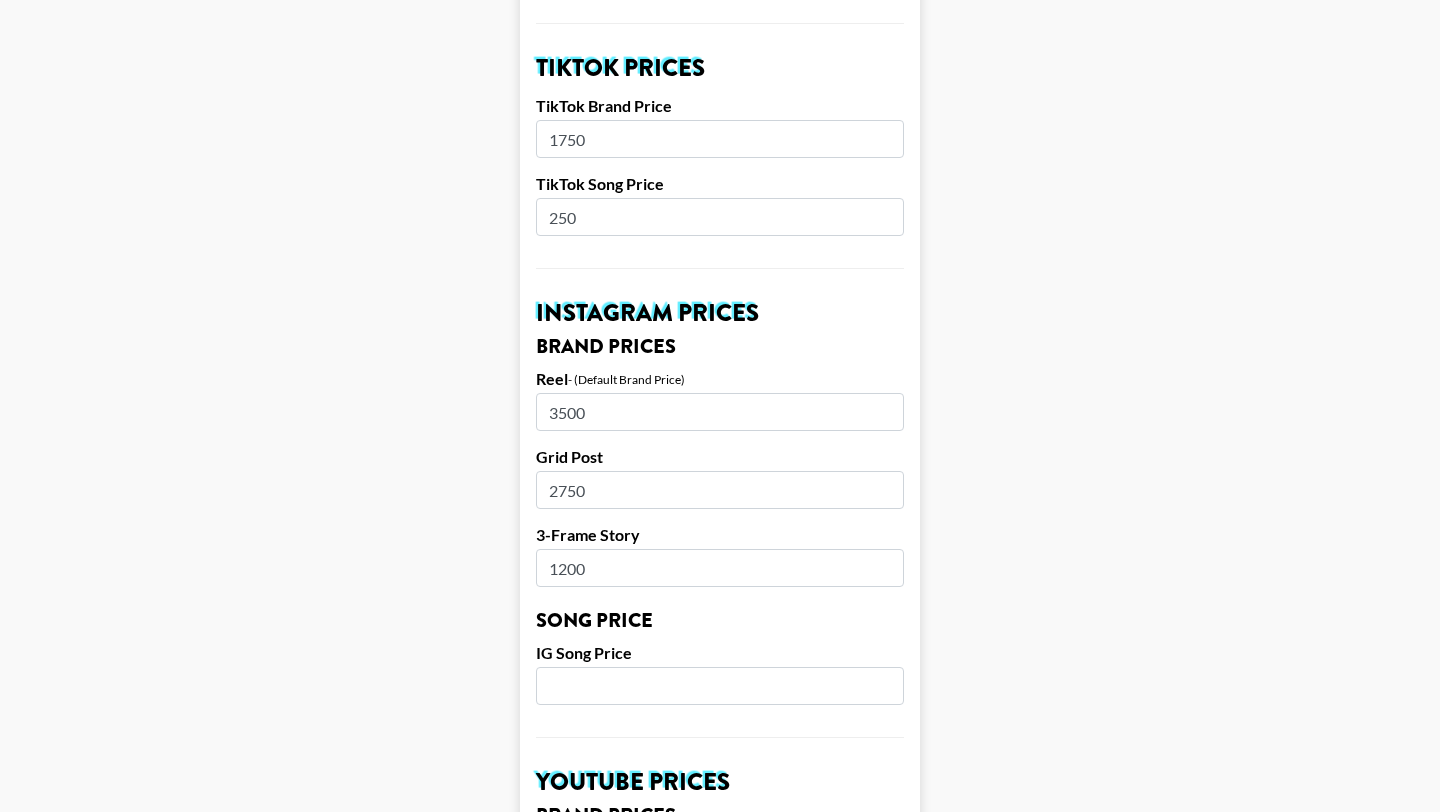 scroll, scrollTop: 734, scrollLeft: 0, axis: vertical 